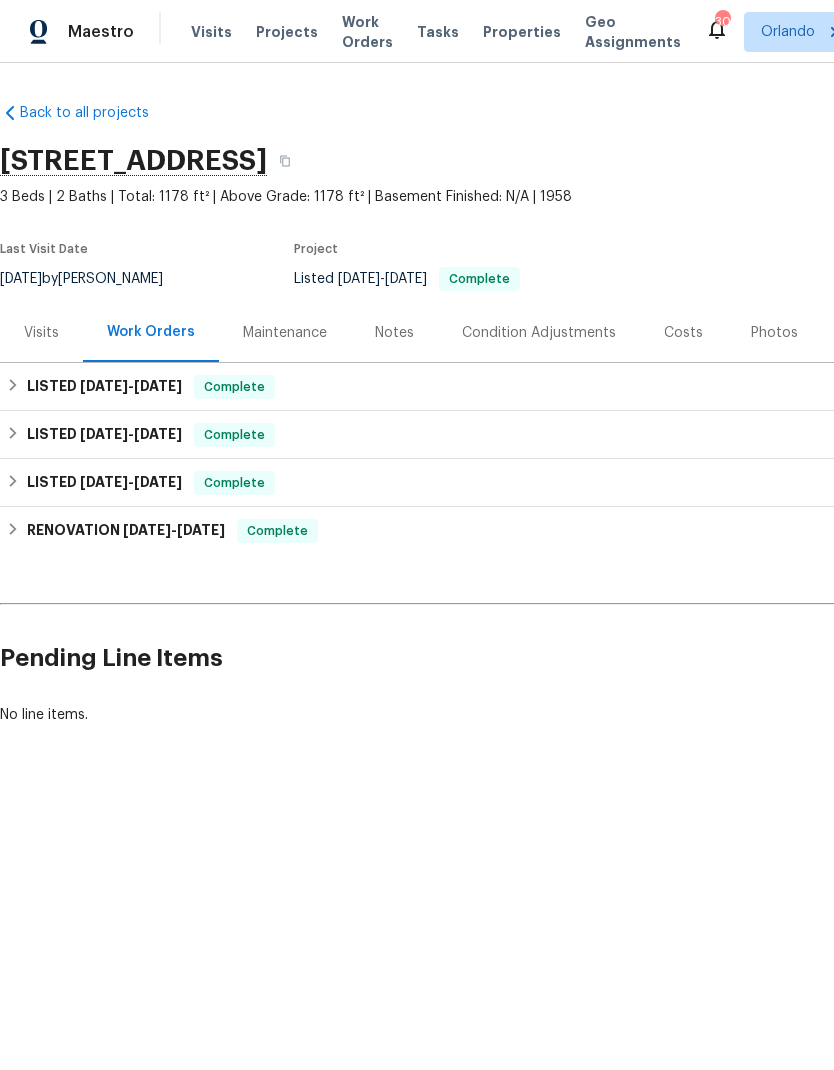 scroll, scrollTop: 0, scrollLeft: 0, axis: both 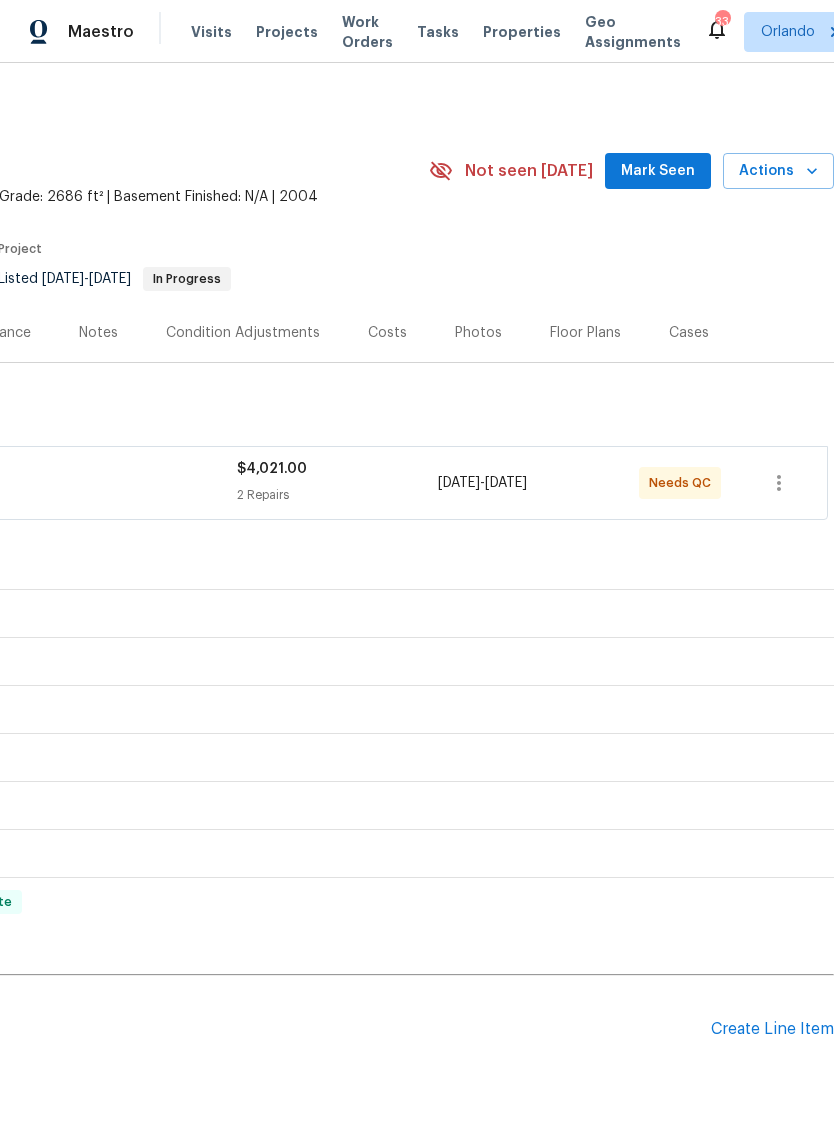 click on "Mark Seen" at bounding box center (658, 171) 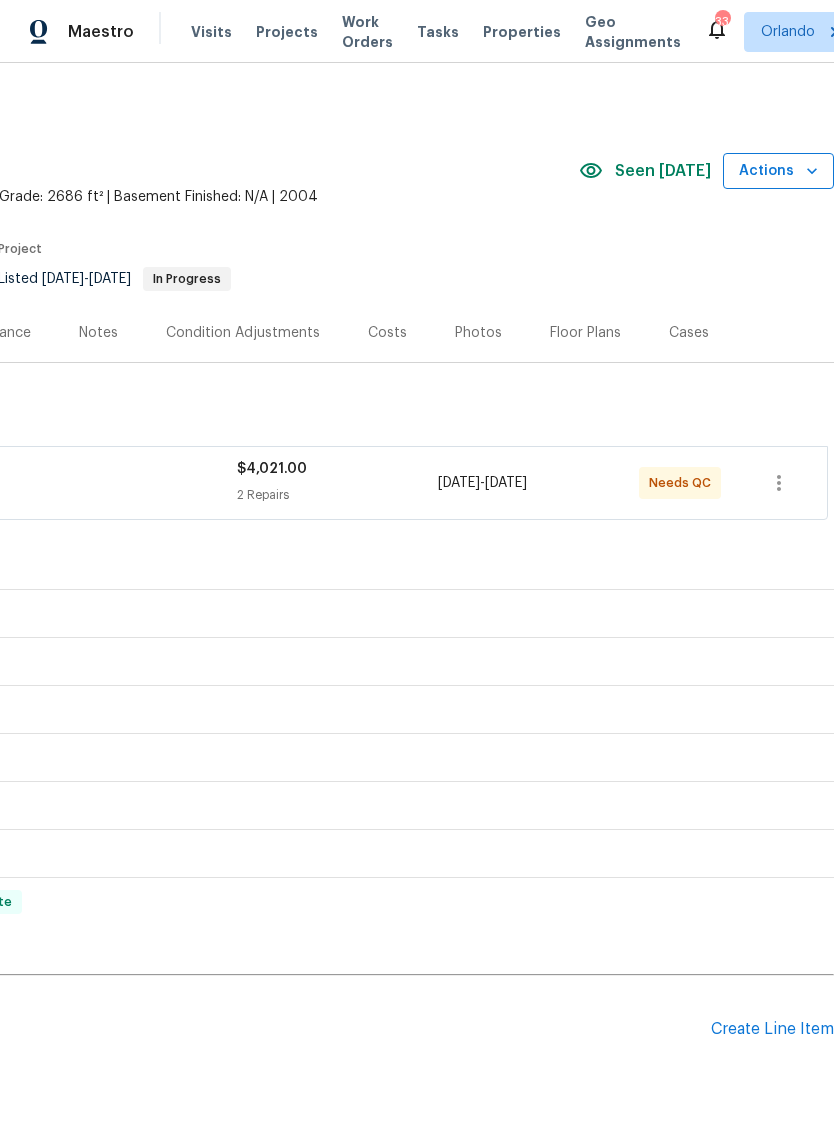 click on "Actions" at bounding box center (778, 171) 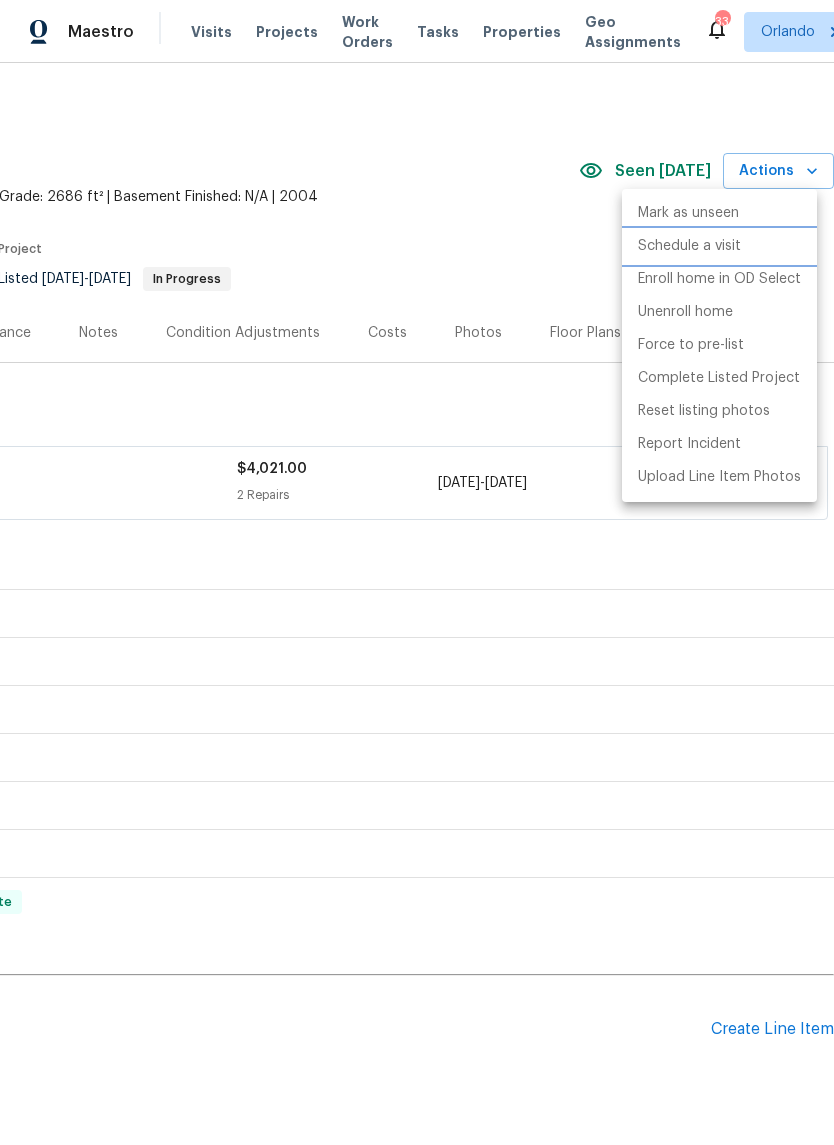 click on "Schedule a visit" at bounding box center (689, 246) 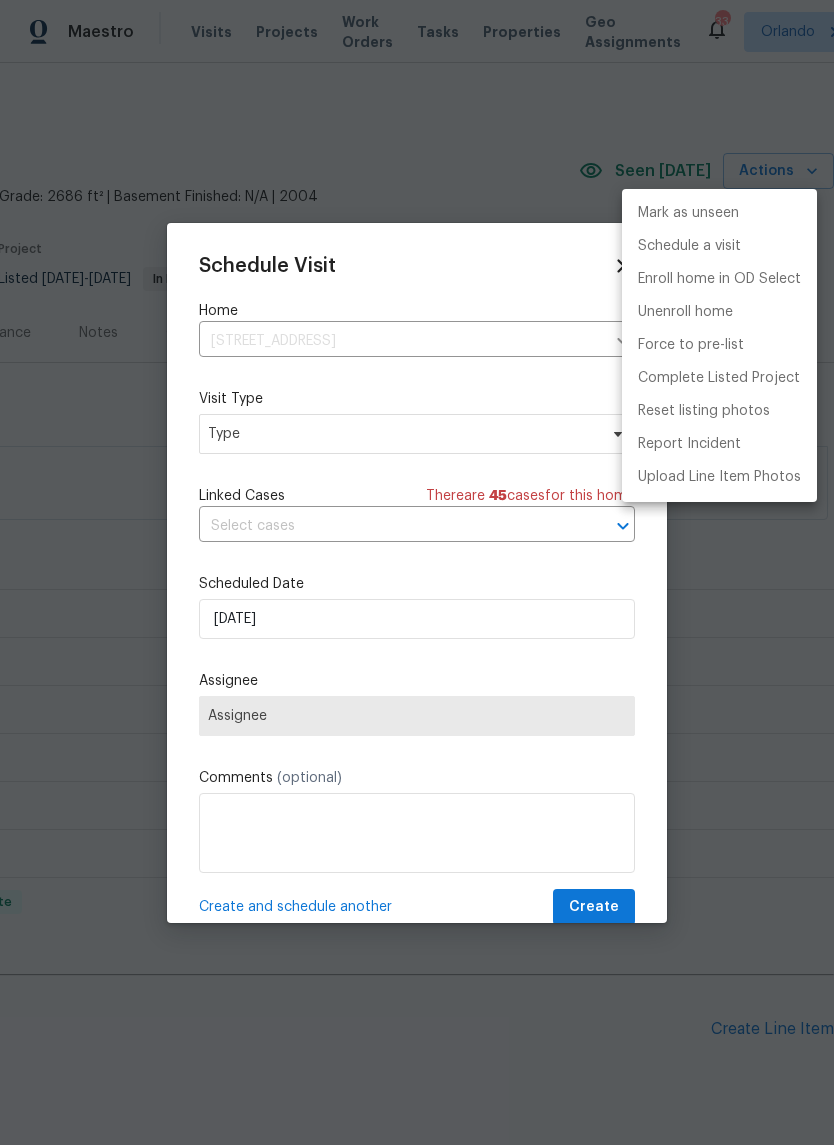 click at bounding box center [417, 572] 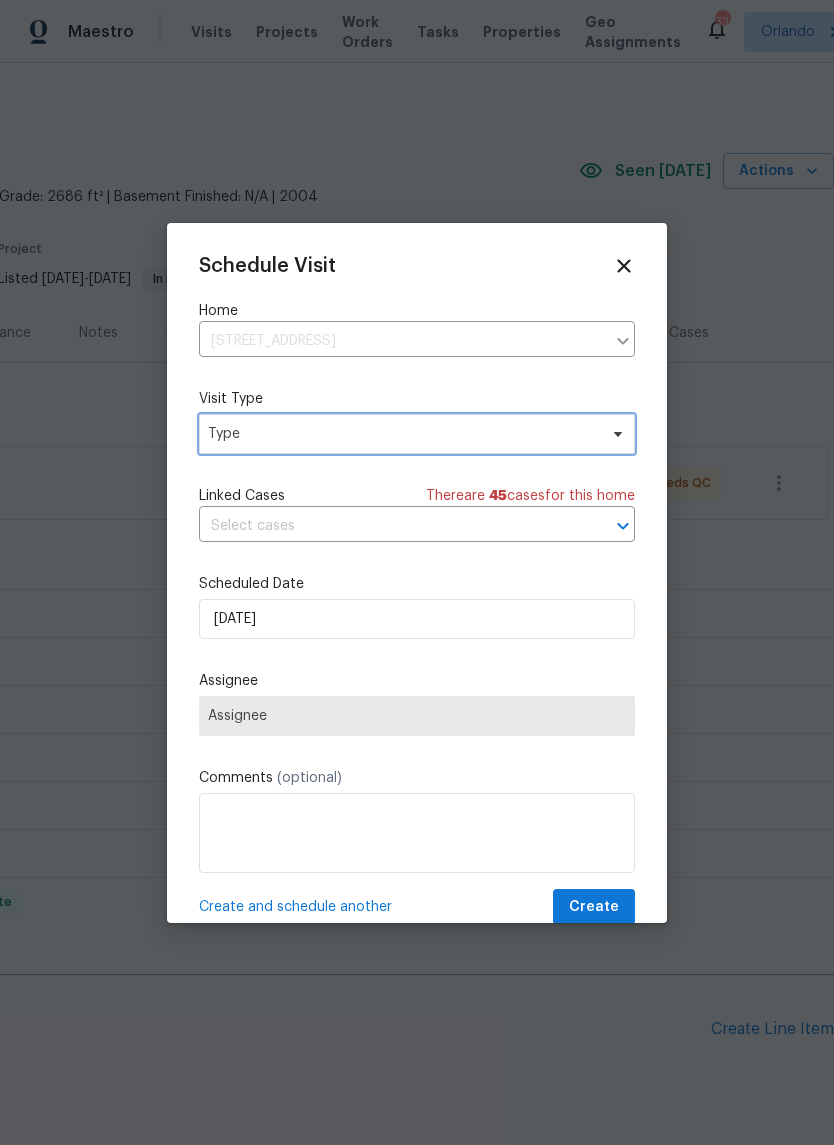 click on "Type" at bounding box center (402, 434) 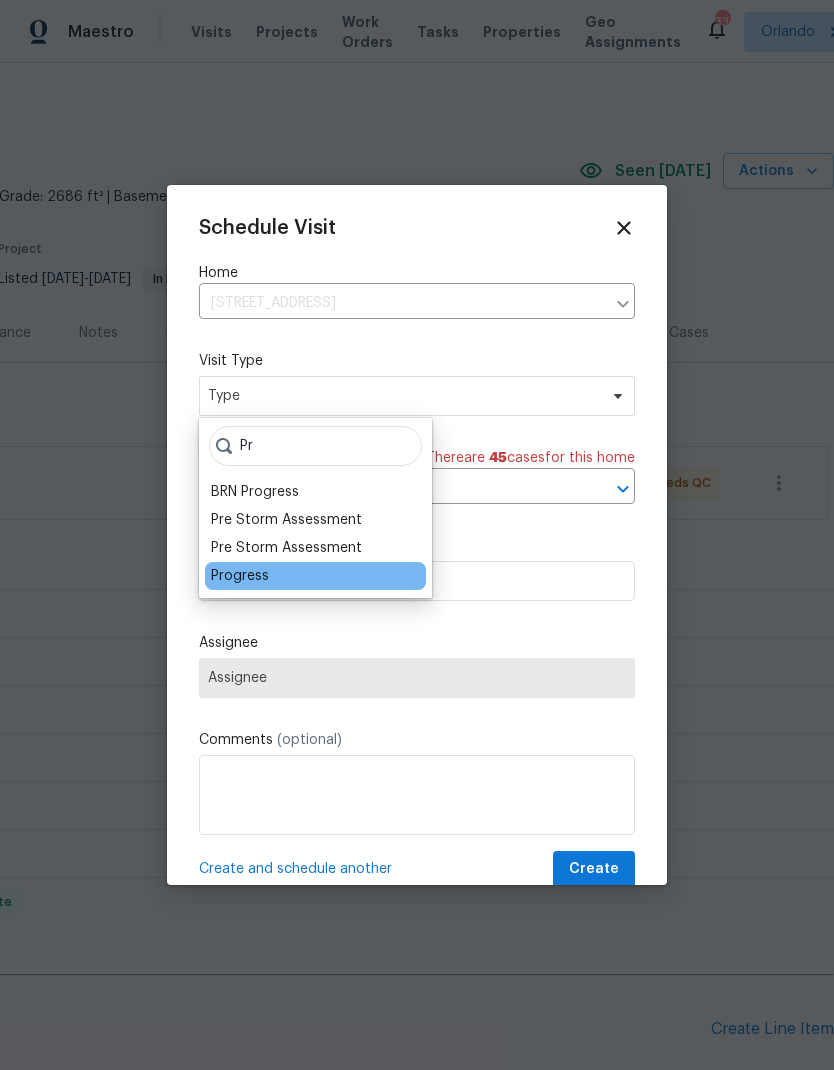 type on "Pr" 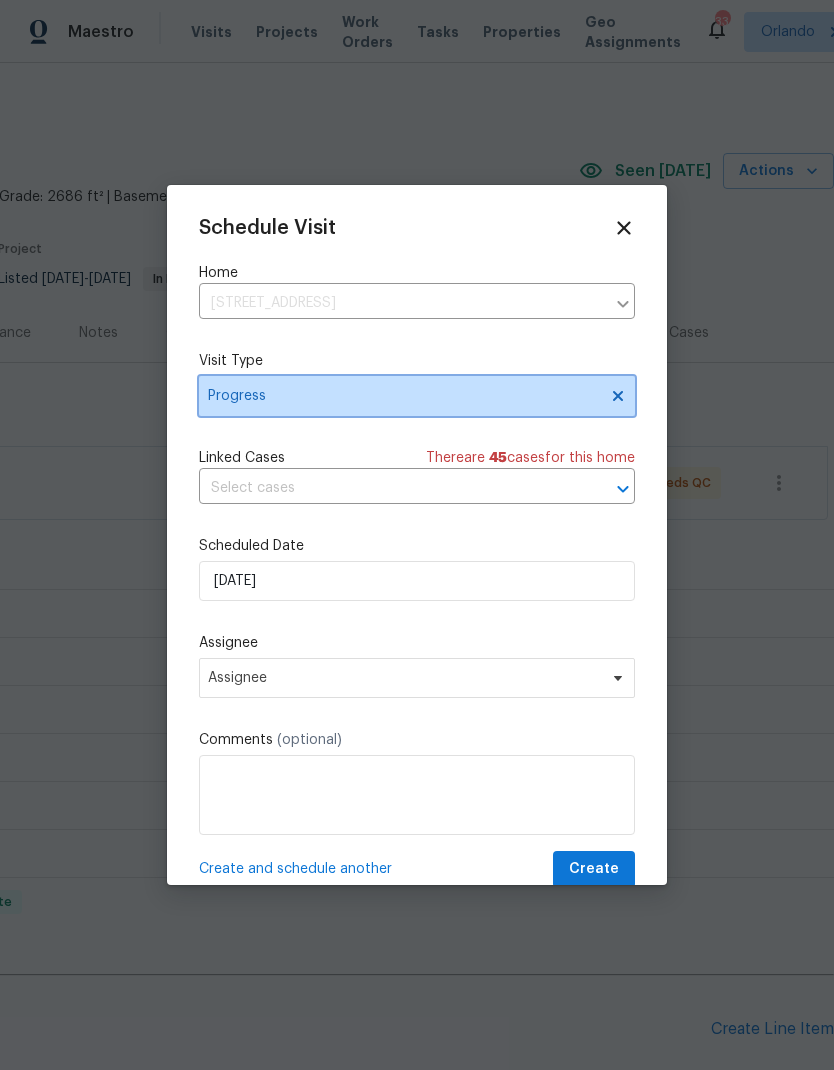 click 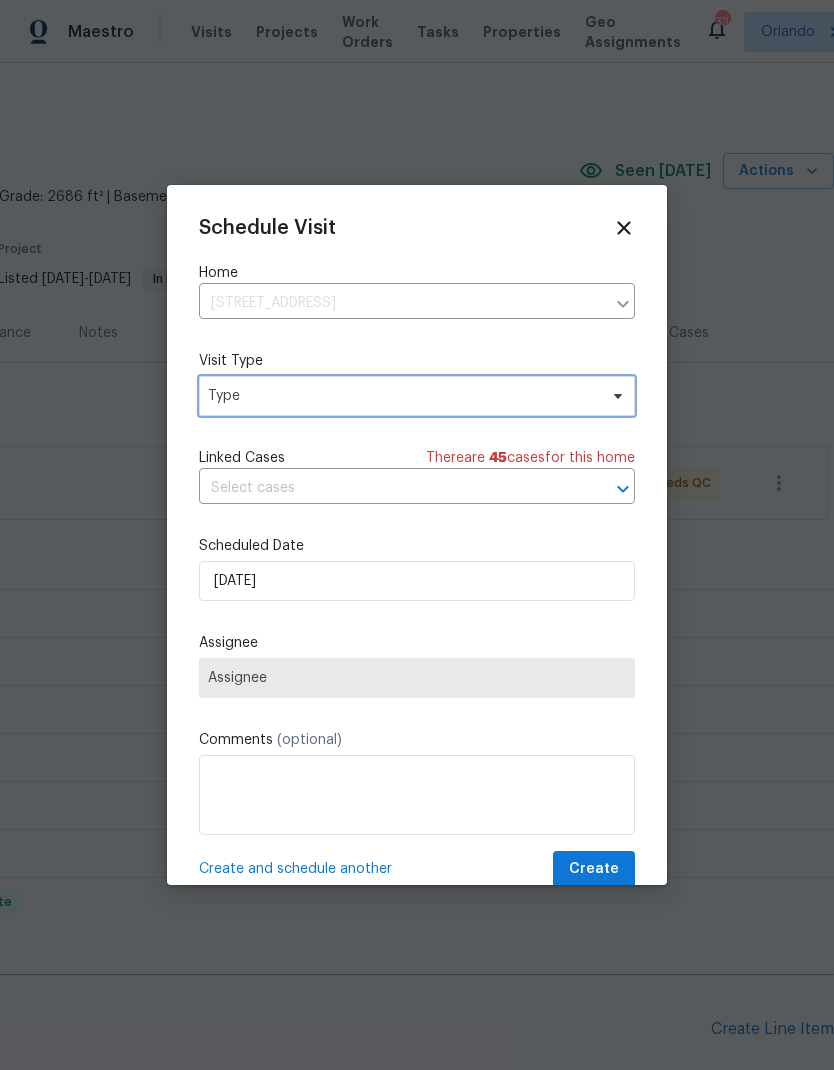 click on "Type" at bounding box center (417, 396) 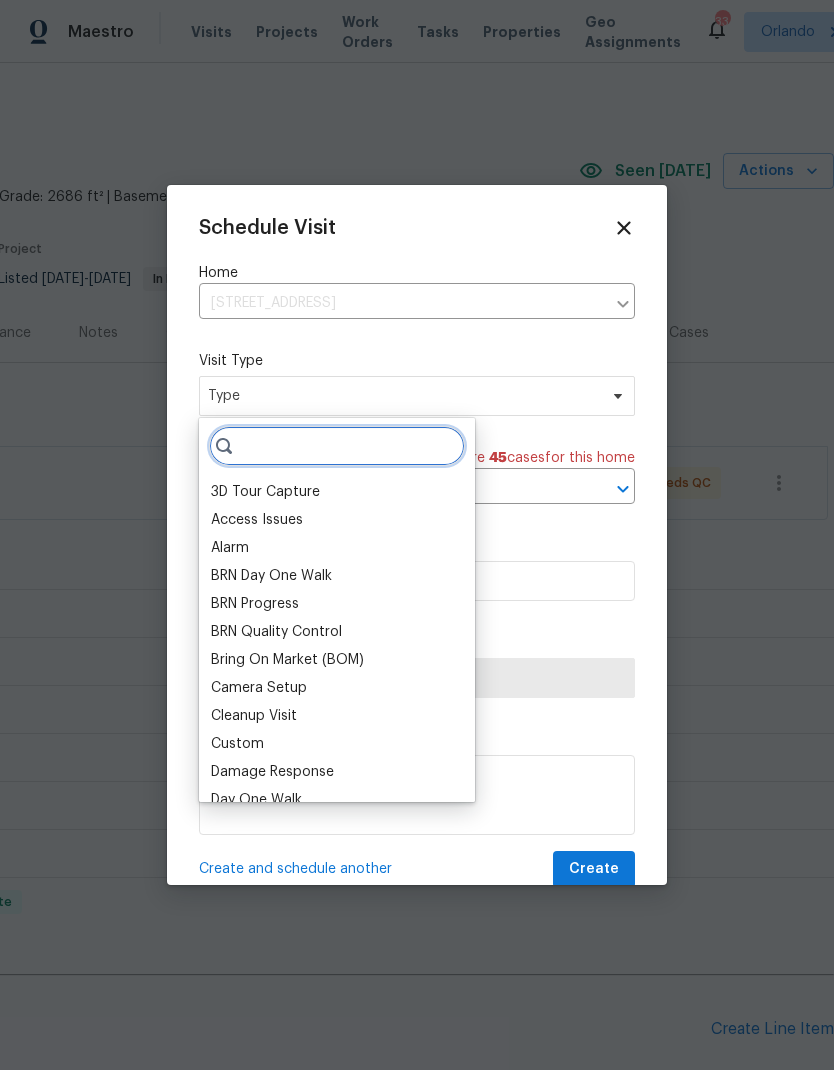 click at bounding box center (337, 446) 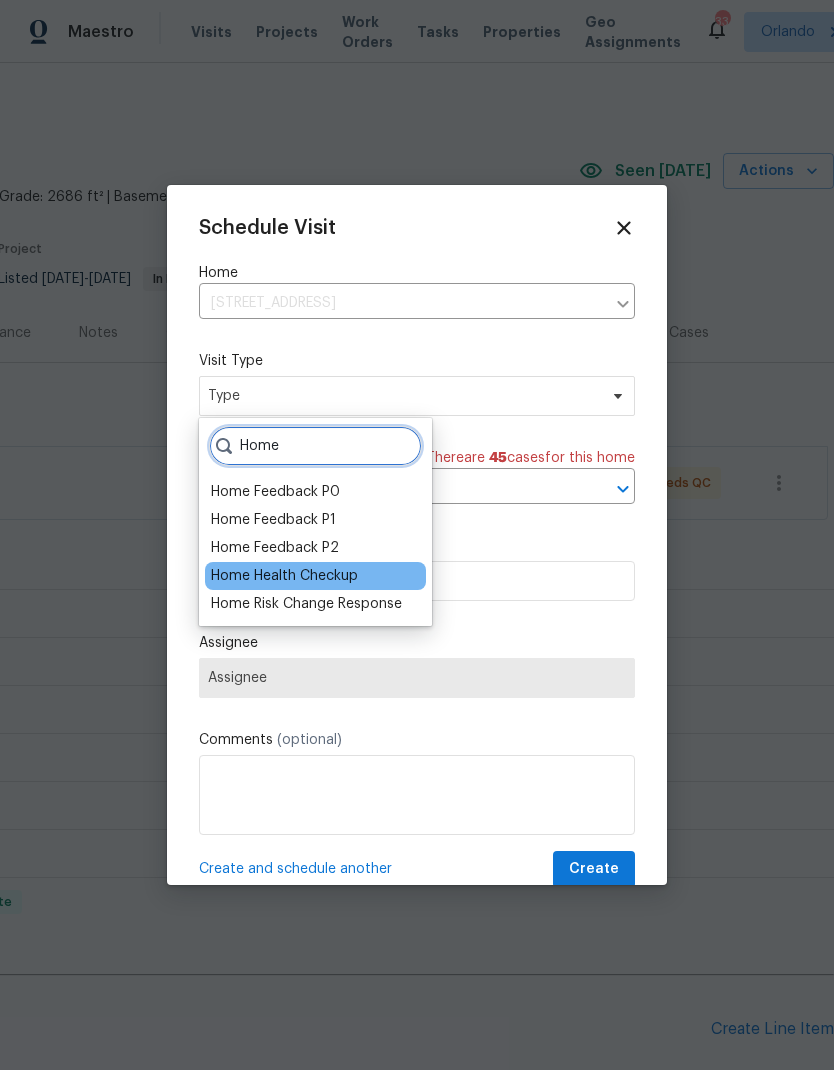 type on "Home" 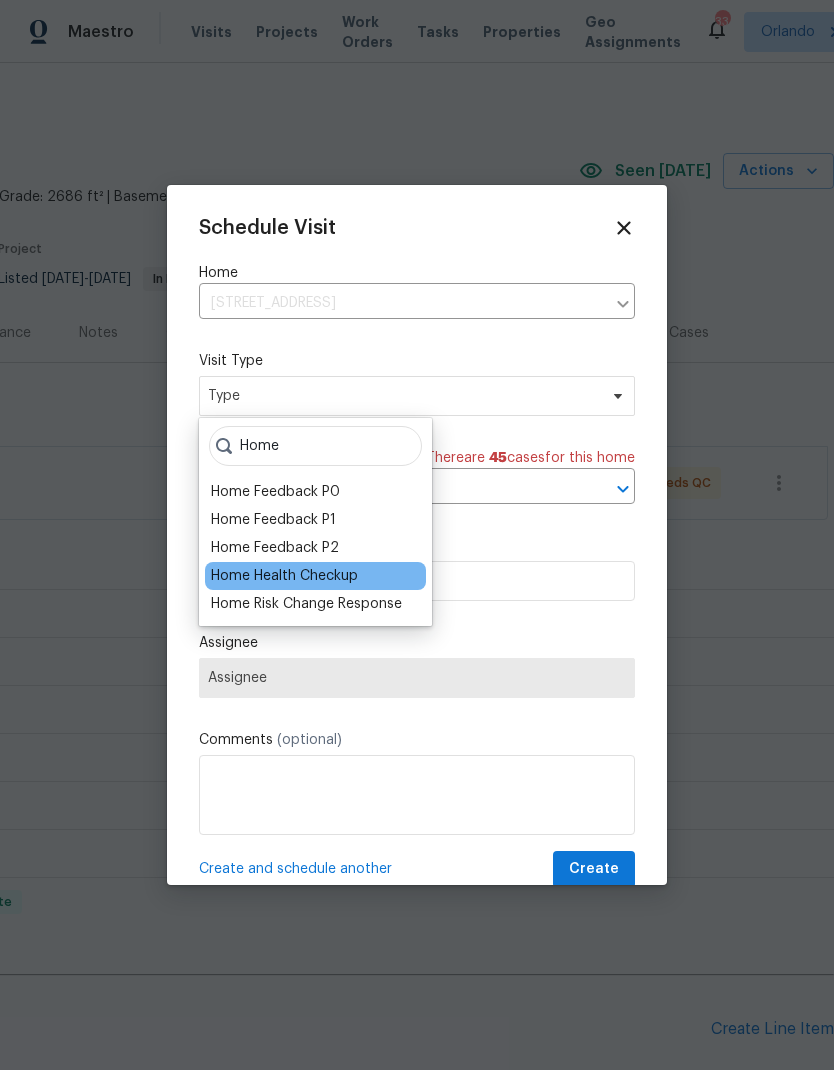 click on "Home Health Checkup" at bounding box center [284, 576] 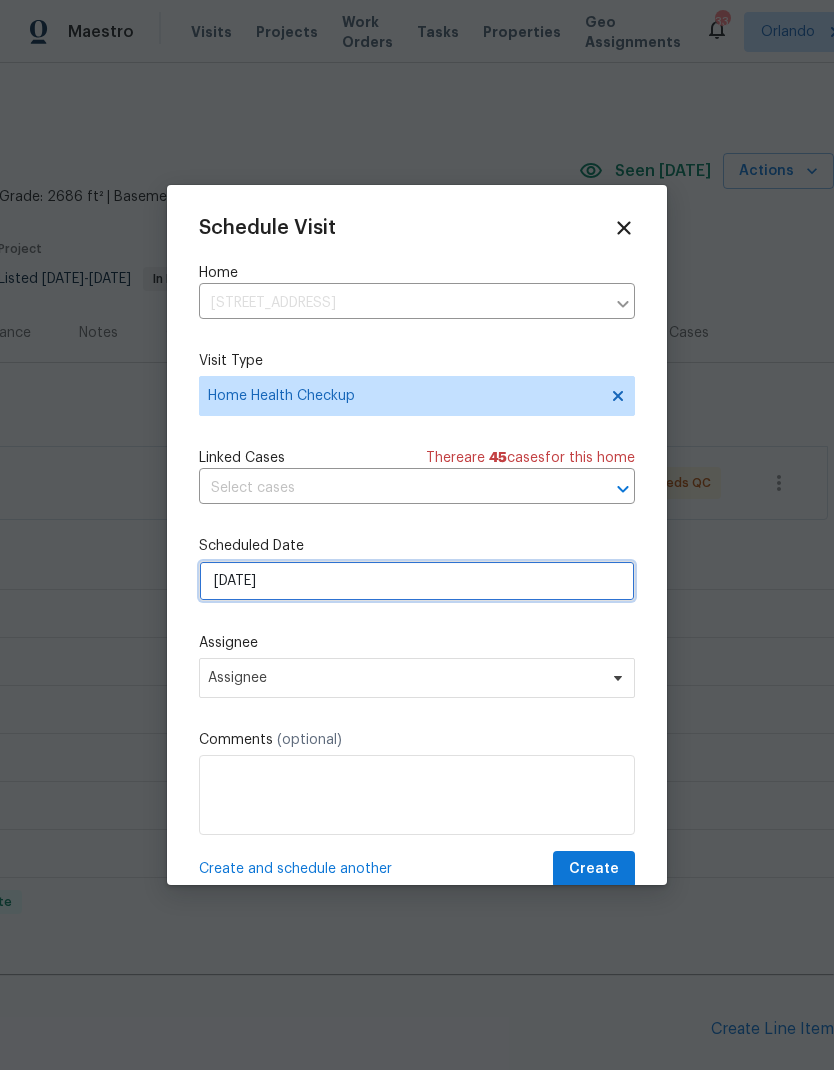 click on "7/10/2025" at bounding box center [417, 581] 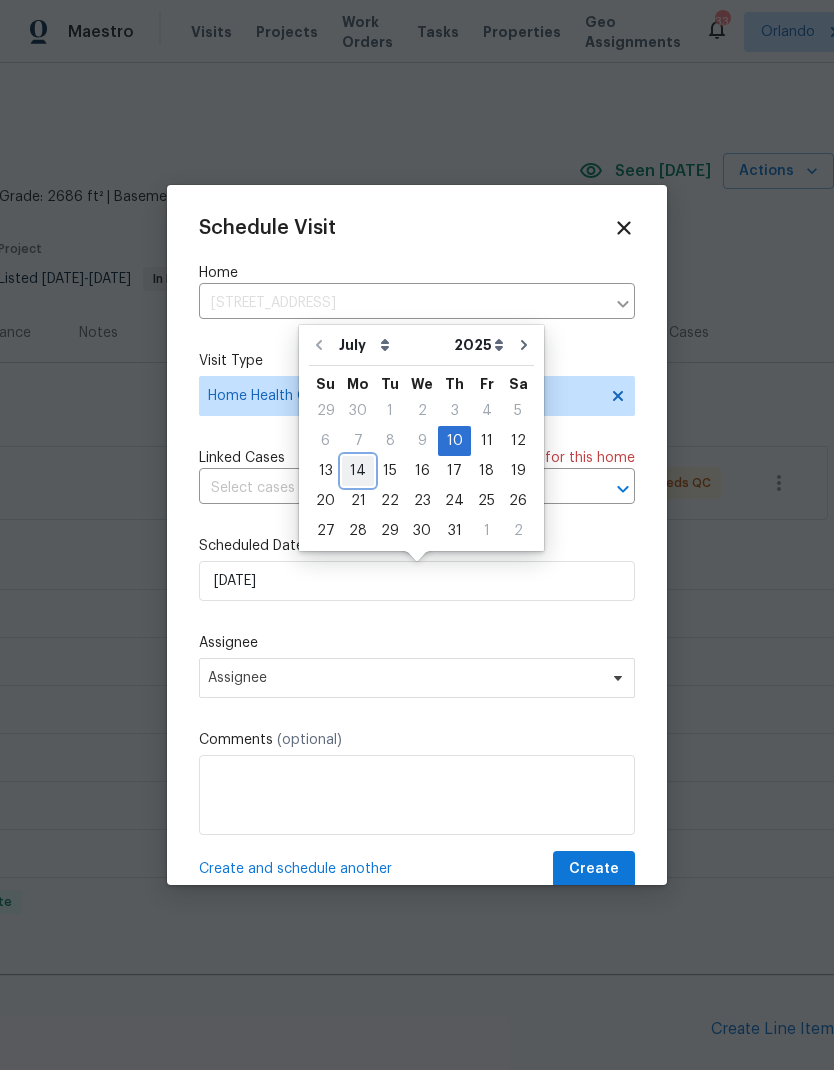 click on "14" at bounding box center [358, 471] 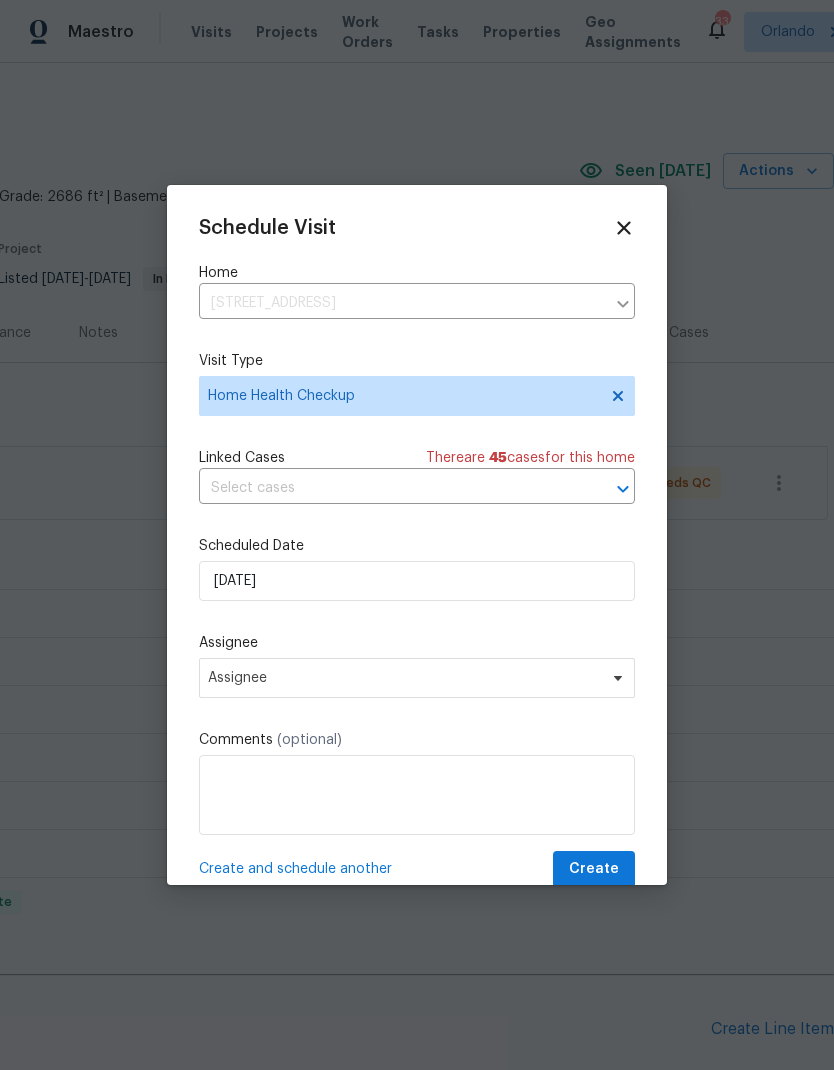type on "7/14/2025" 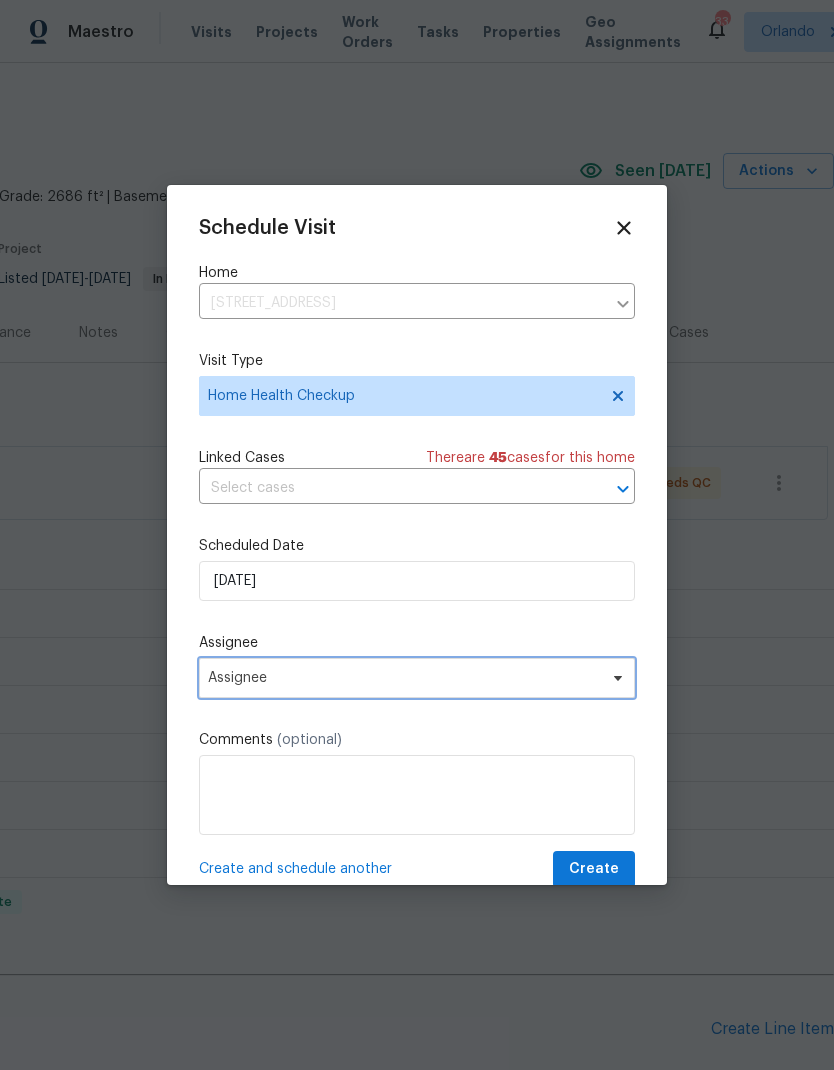 click on "Assignee" at bounding box center (404, 678) 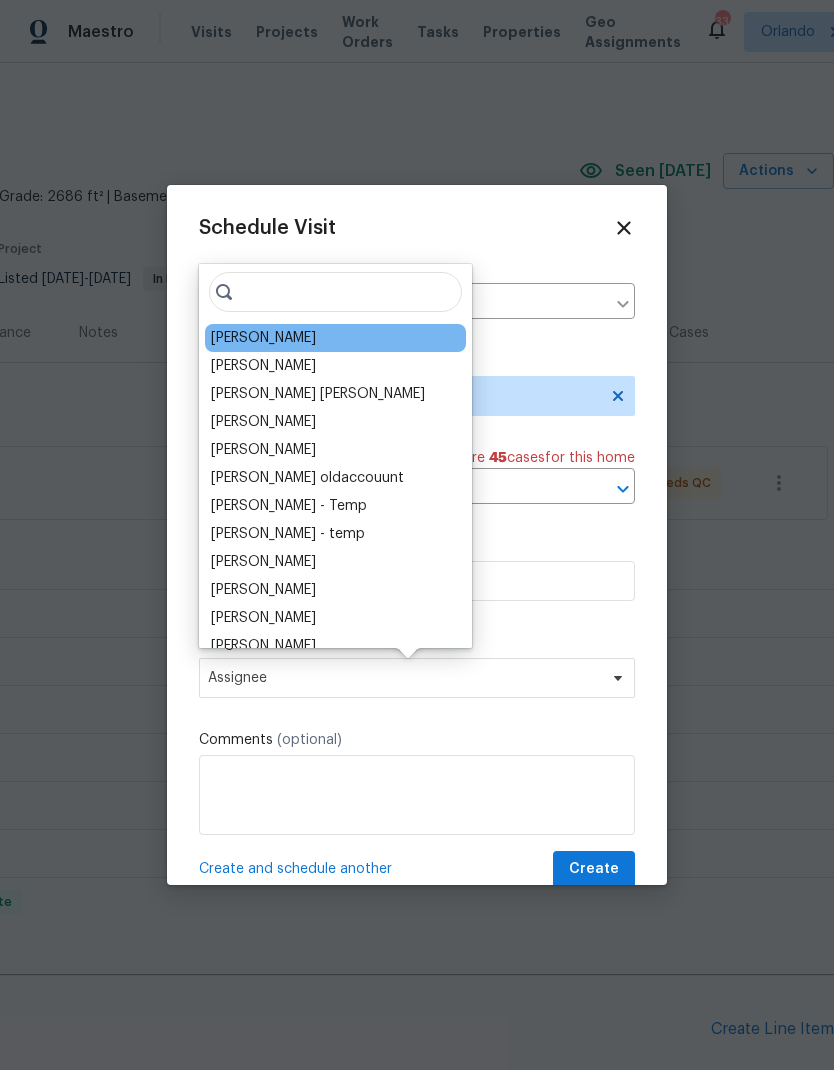 click on "[PERSON_NAME]" at bounding box center (263, 338) 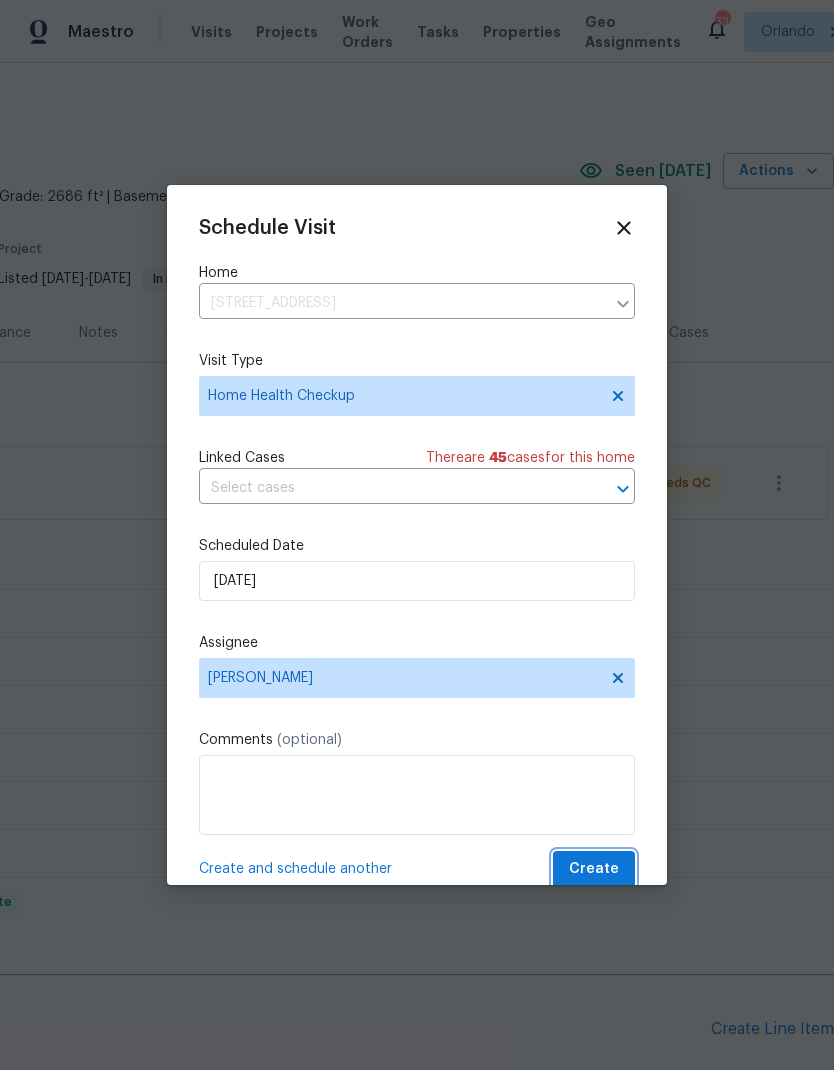 click on "Create" at bounding box center [594, 869] 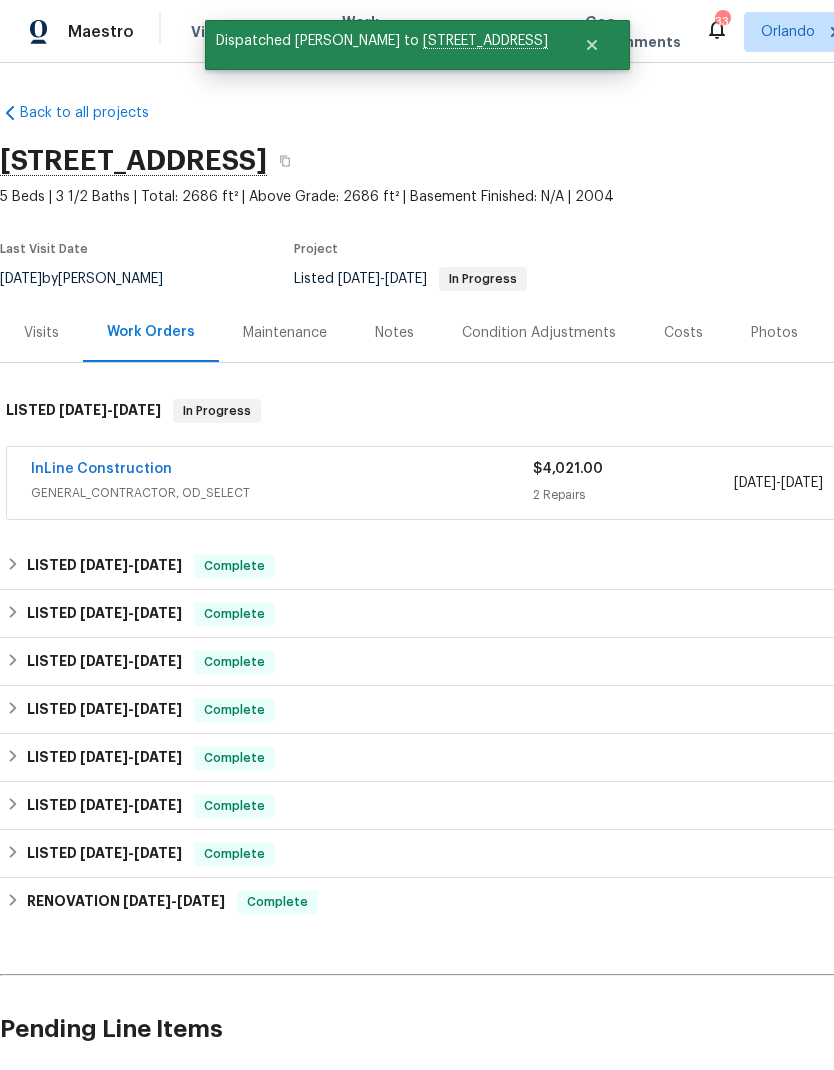 scroll, scrollTop: 0, scrollLeft: 0, axis: both 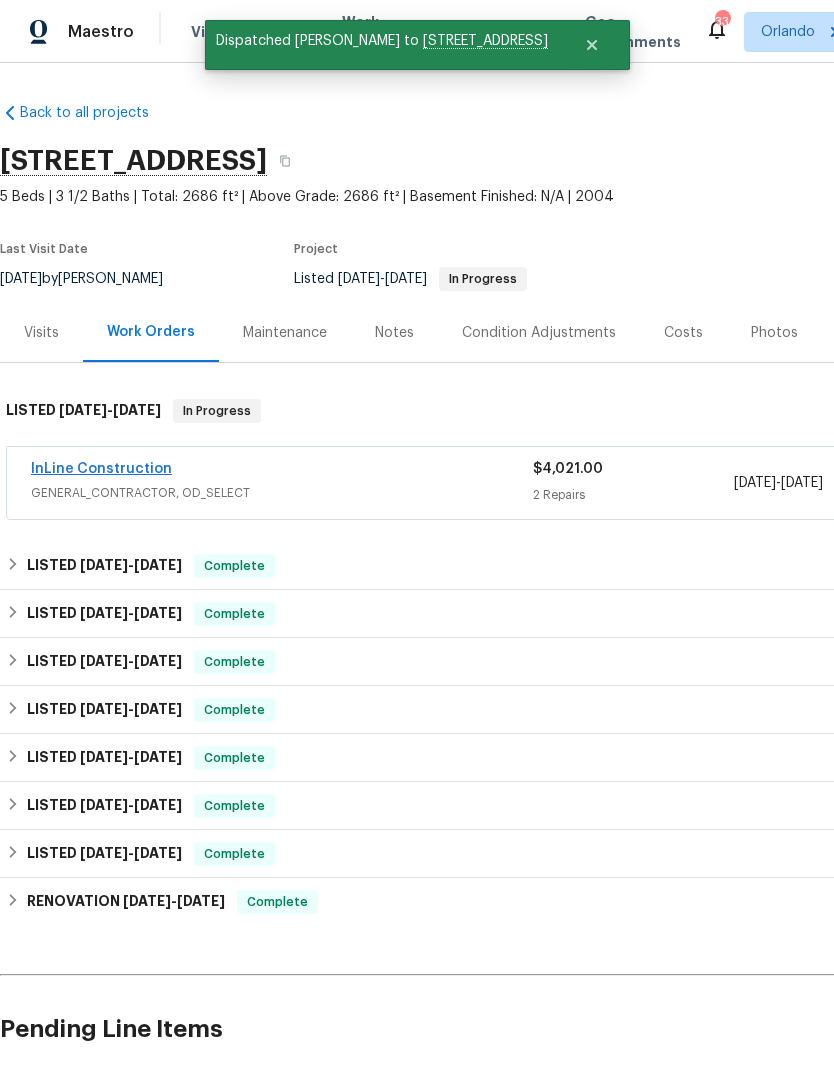 click on "InLine Construction" at bounding box center (101, 469) 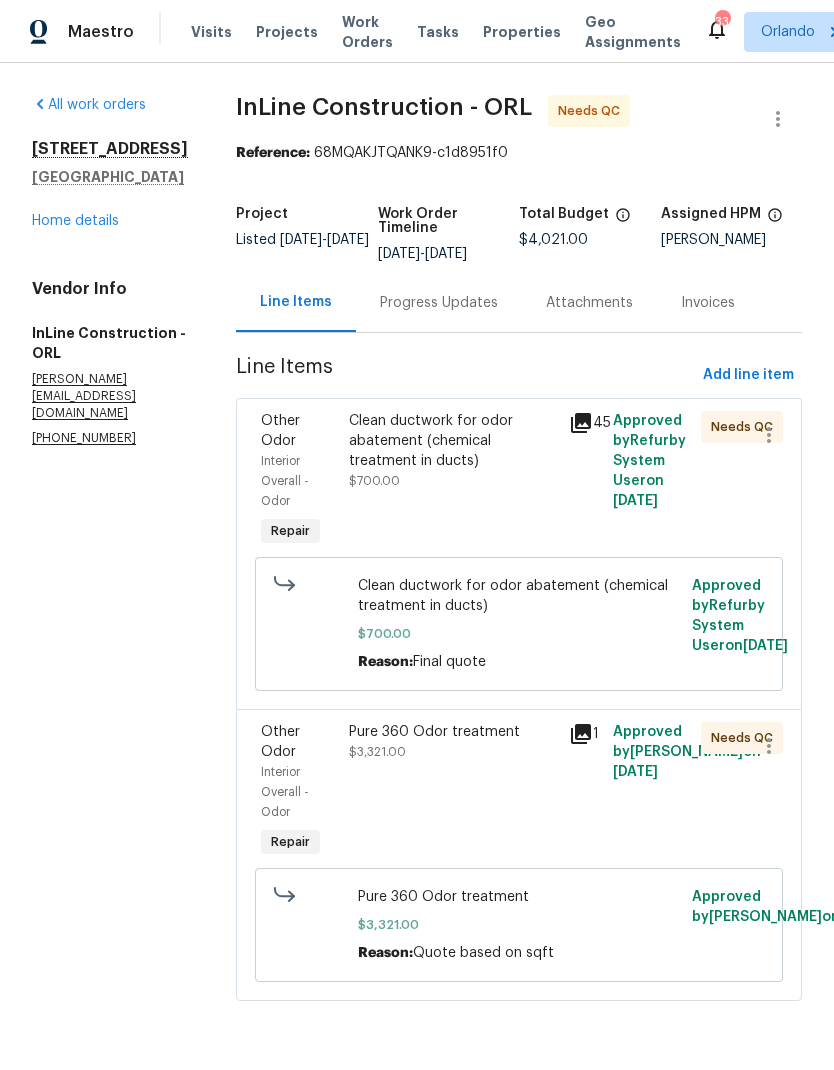 scroll, scrollTop: 21, scrollLeft: 0, axis: vertical 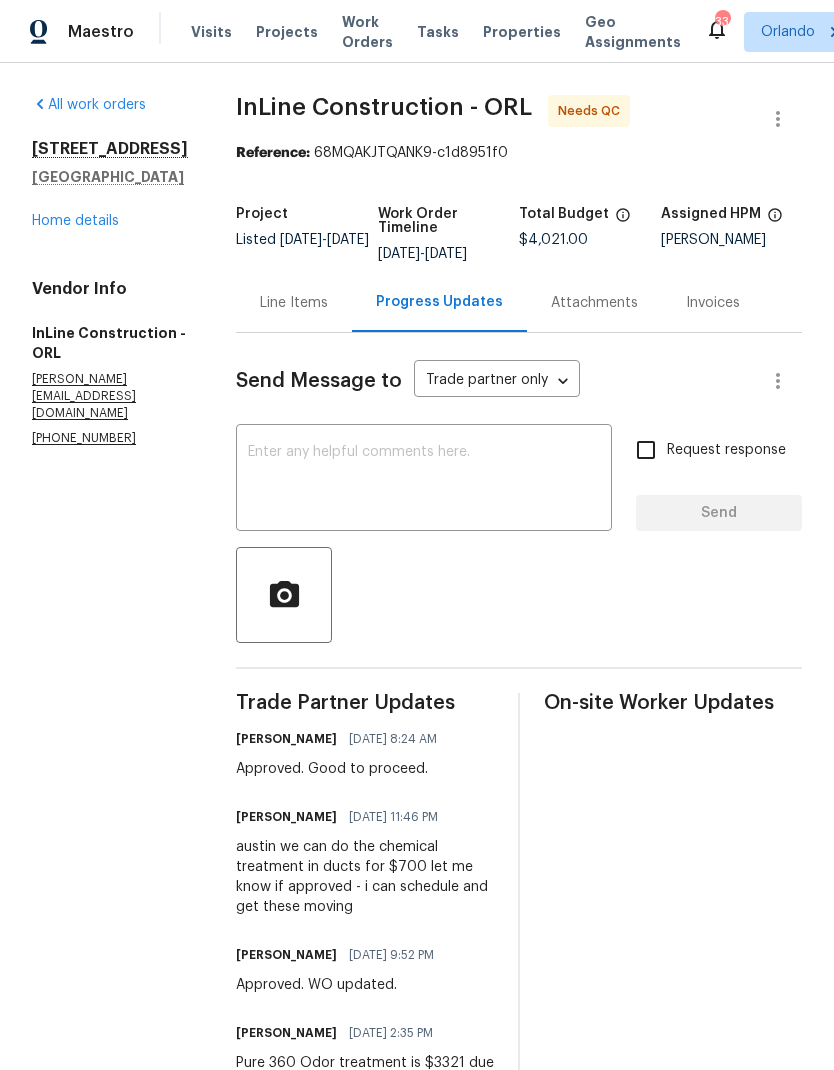 click on "Line Items" at bounding box center (294, 303) 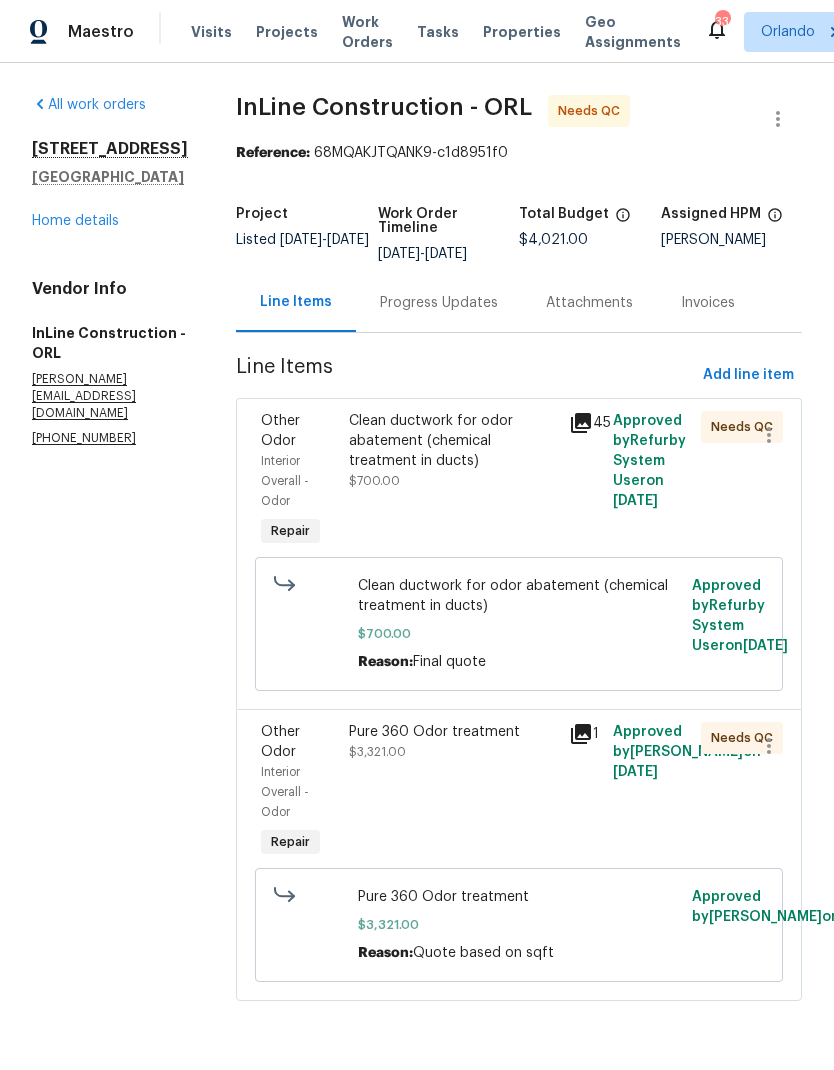 click on "Clean ductwork for odor abatement (chemical treatment in ducts)" at bounding box center (453, 441) 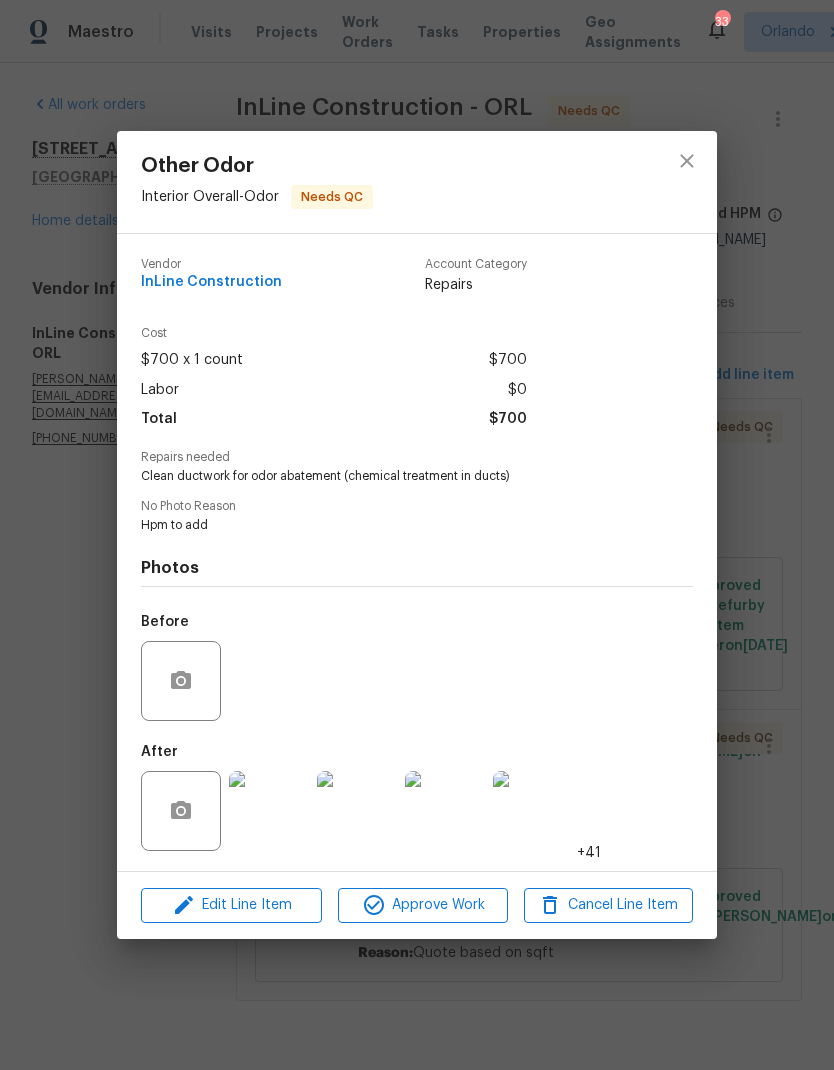 click at bounding box center (269, 811) 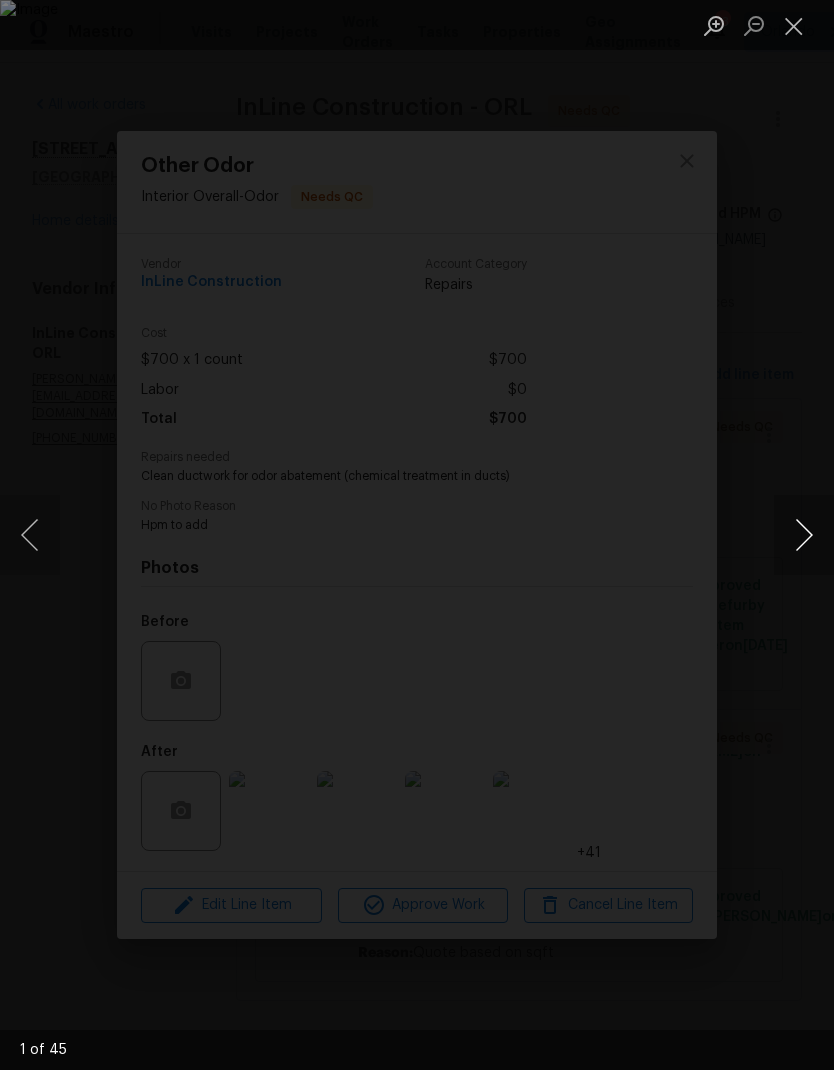 click at bounding box center [804, 535] 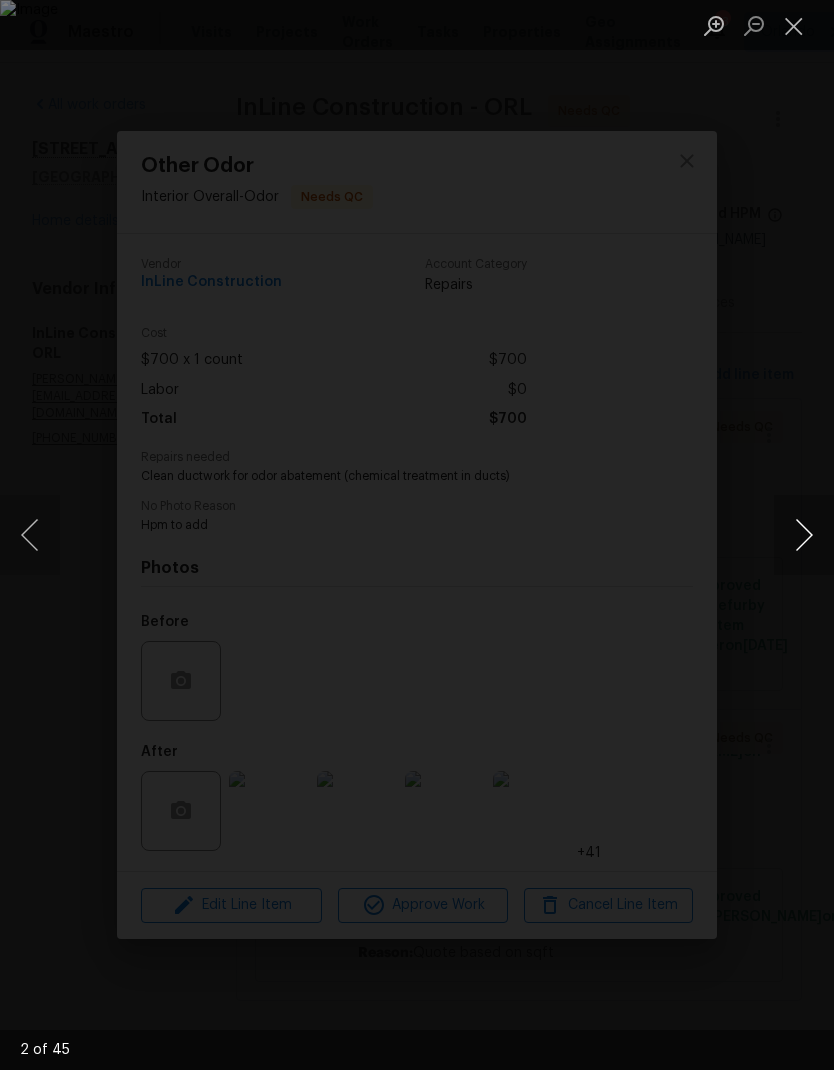 click at bounding box center [804, 535] 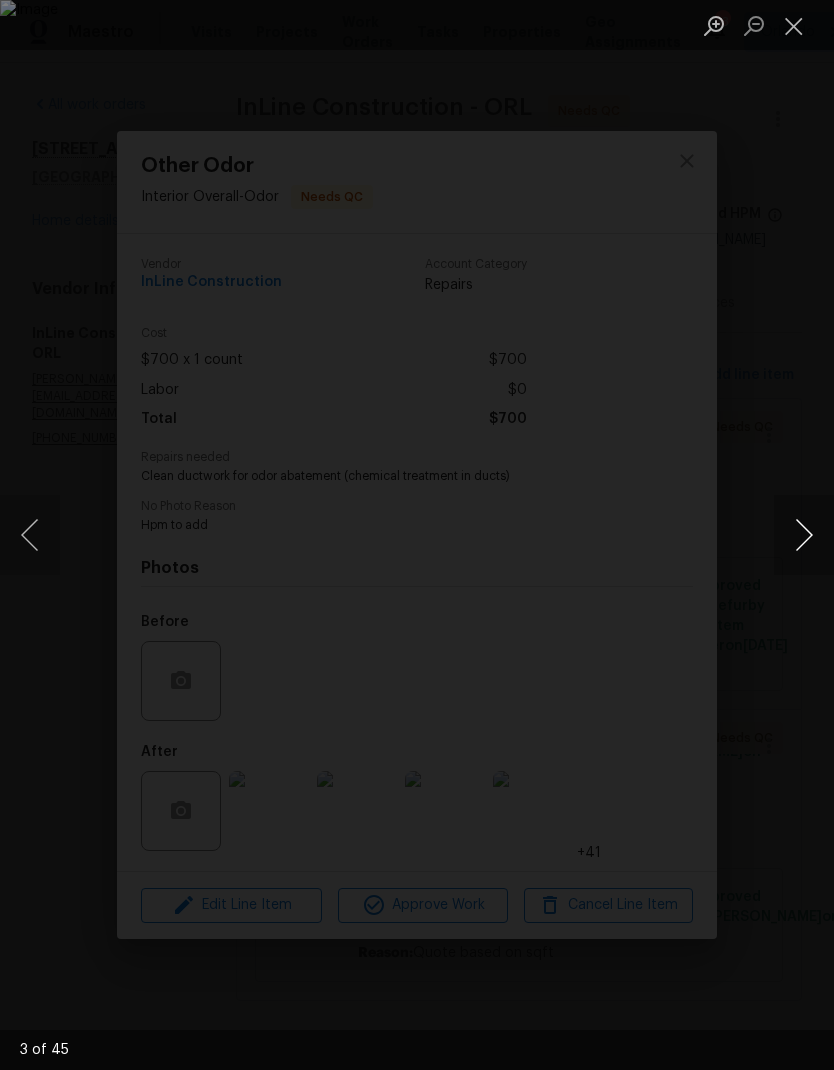 click at bounding box center [804, 535] 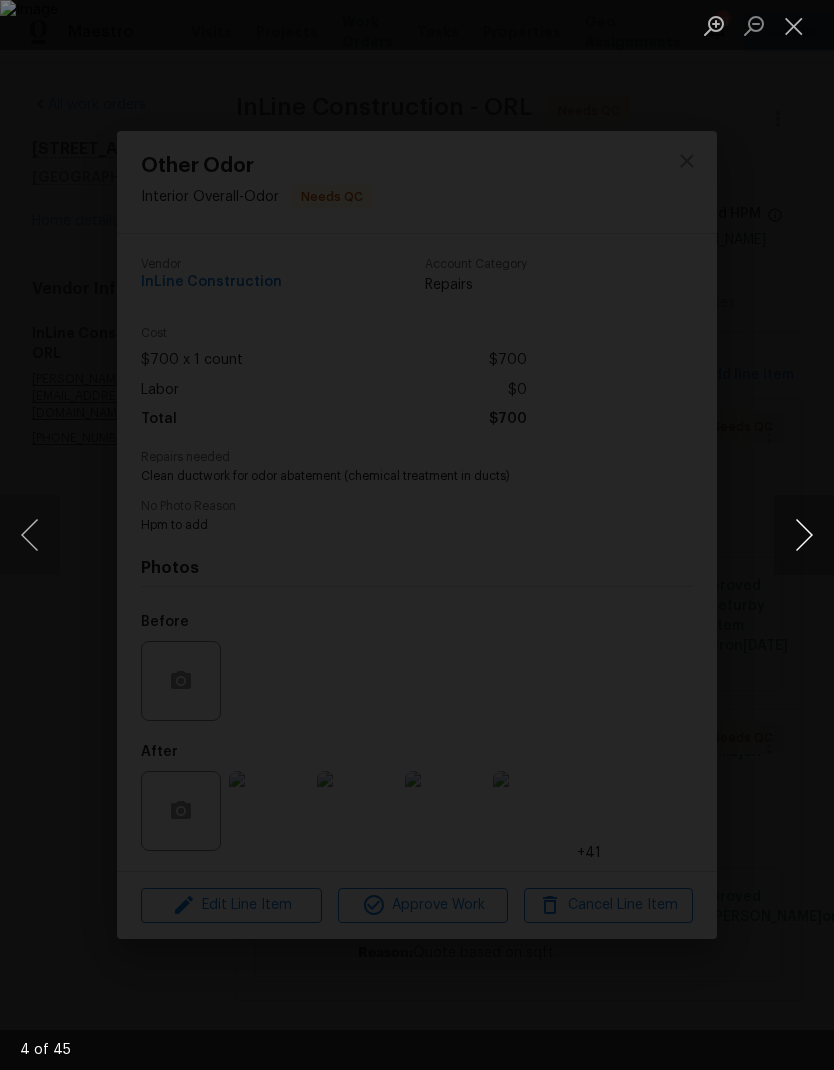 click at bounding box center (804, 535) 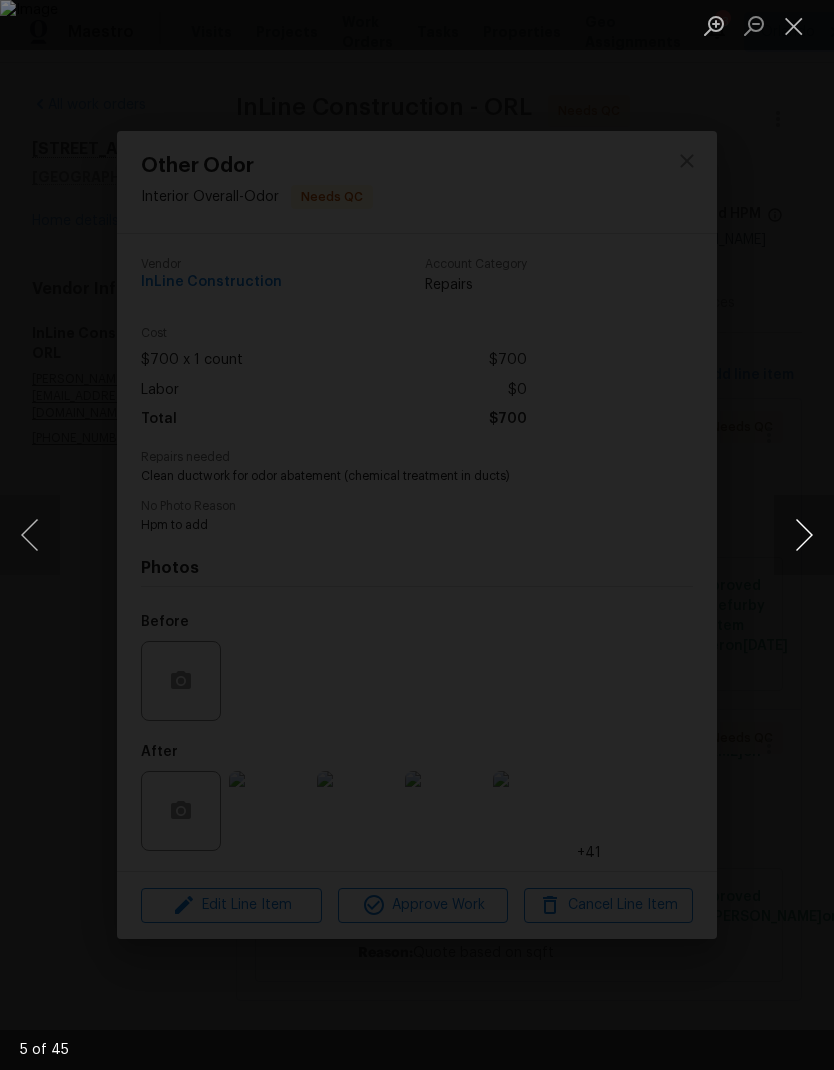 click at bounding box center (804, 535) 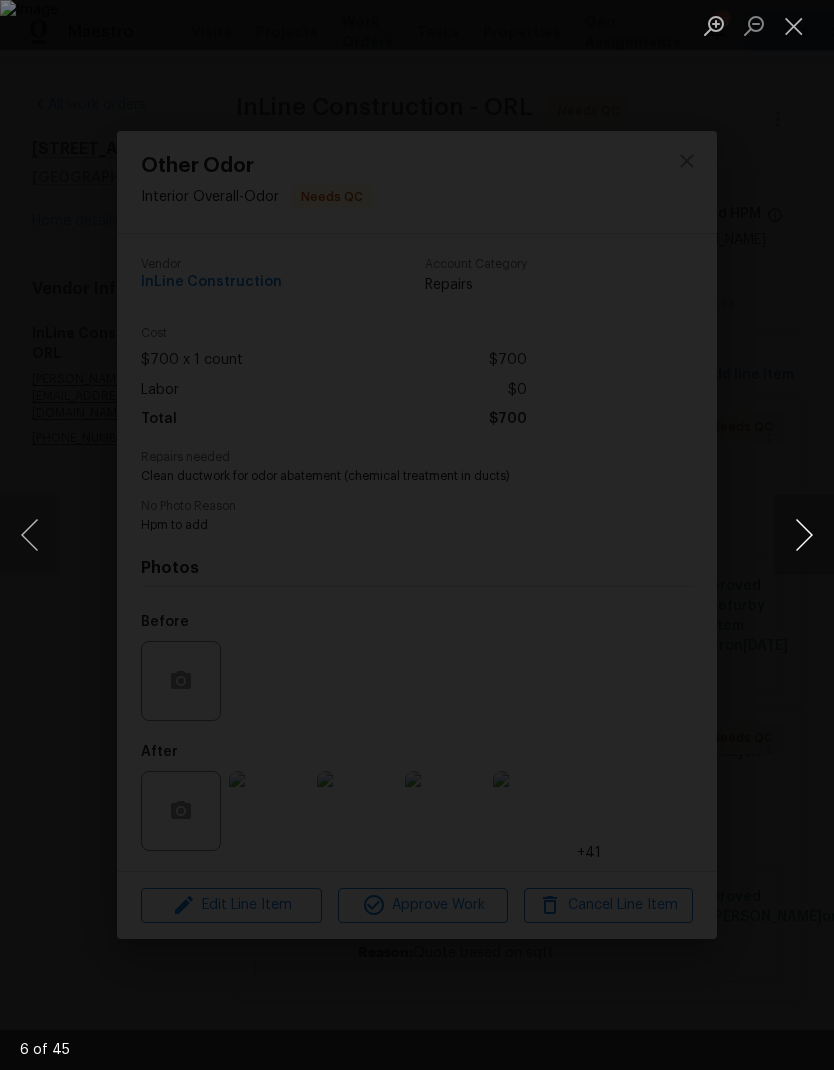 click at bounding box center [804, 535] 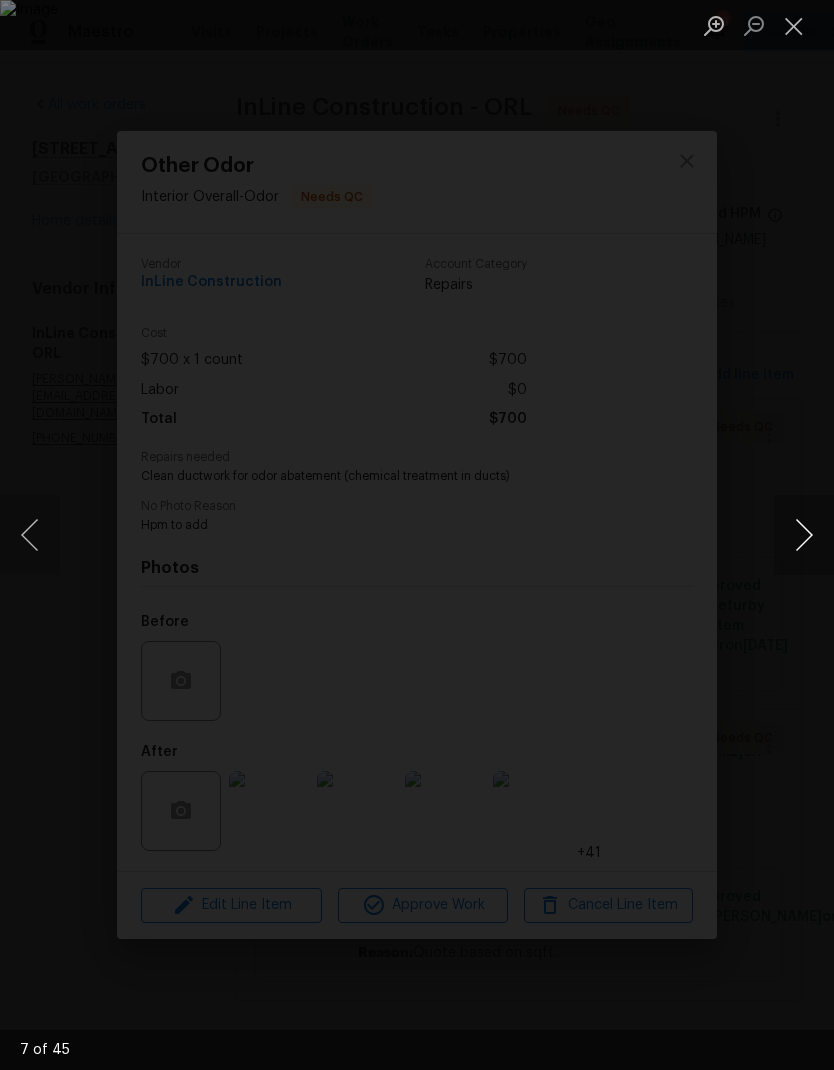 click at bounding box center [804, 535] 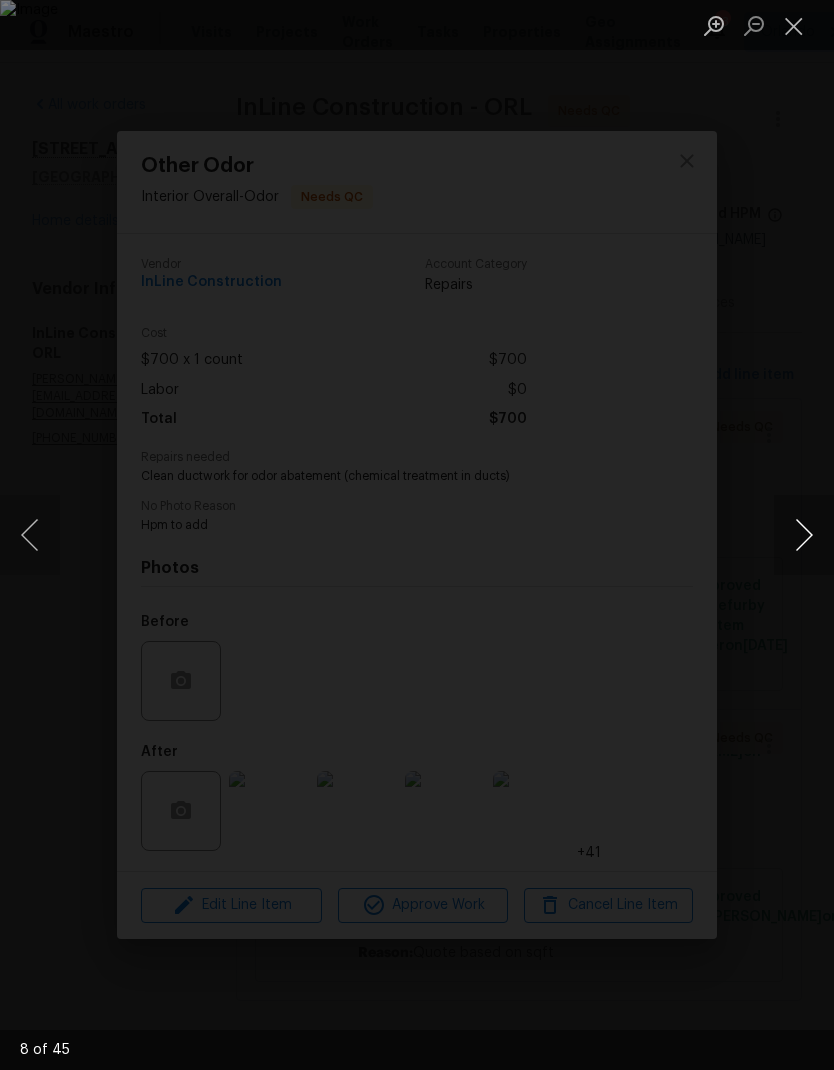 click at bounding box center (804, 535) 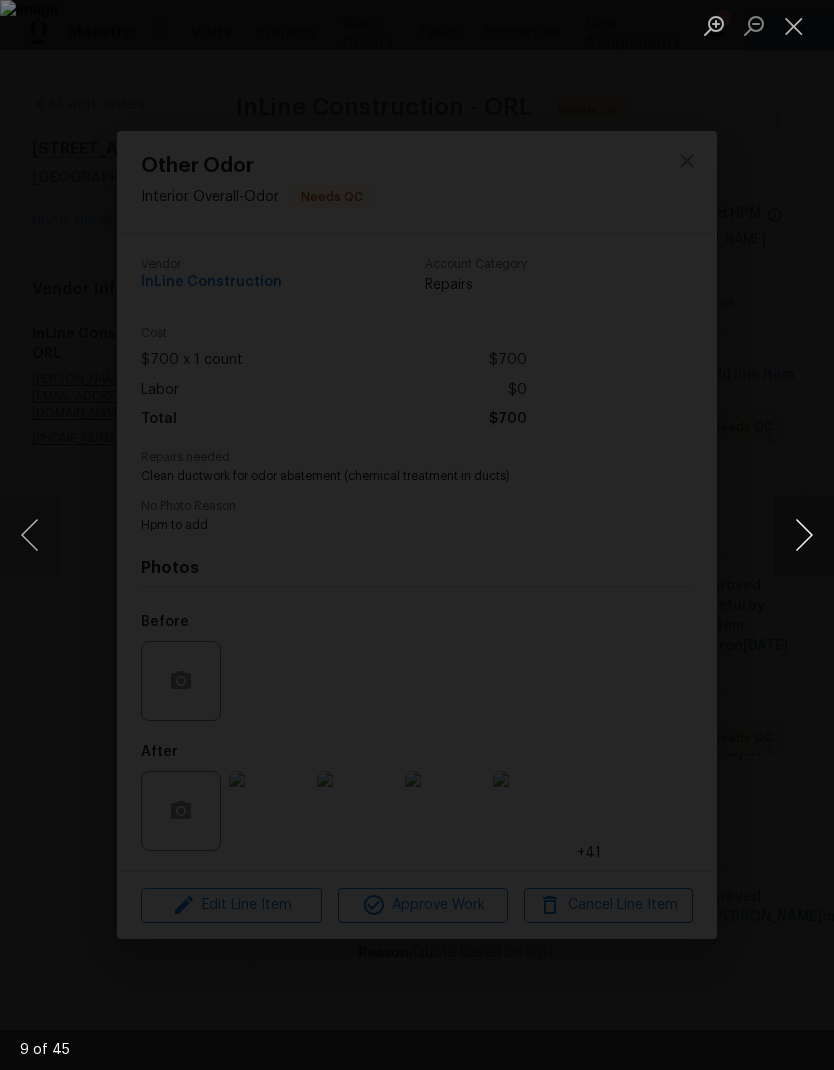 click at bounding box center (804, 535) 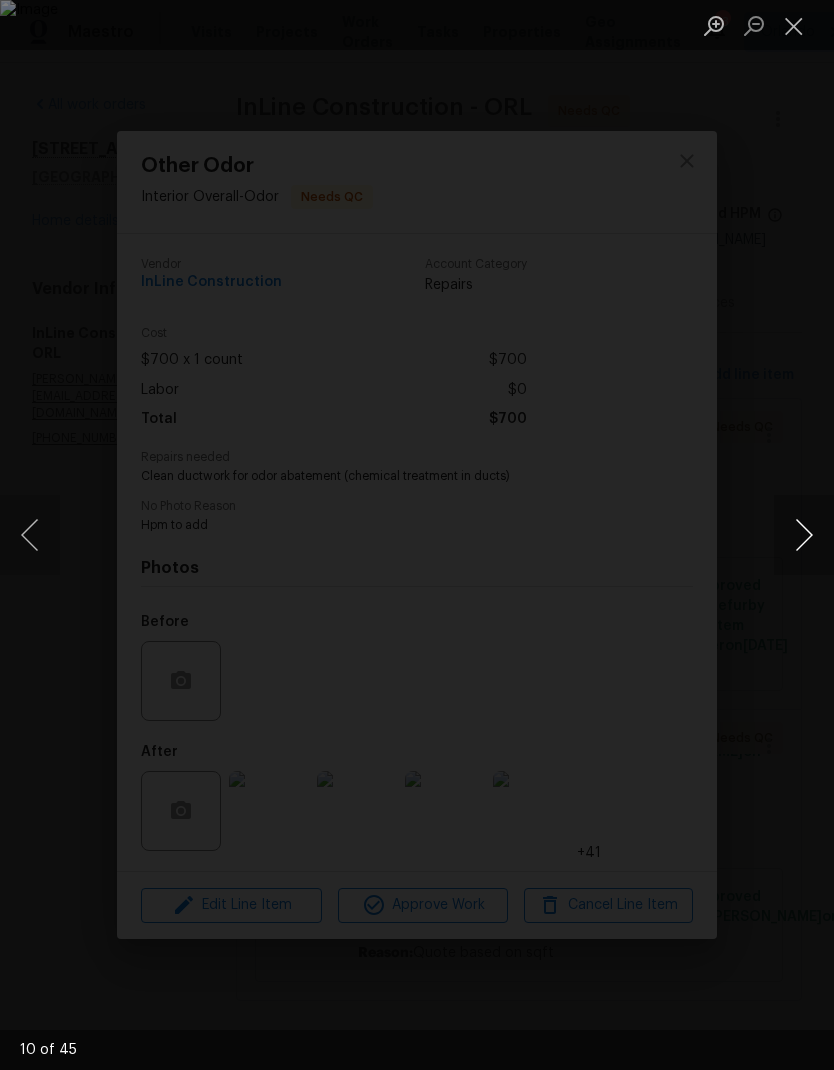 click at bounding box center (804, 535) 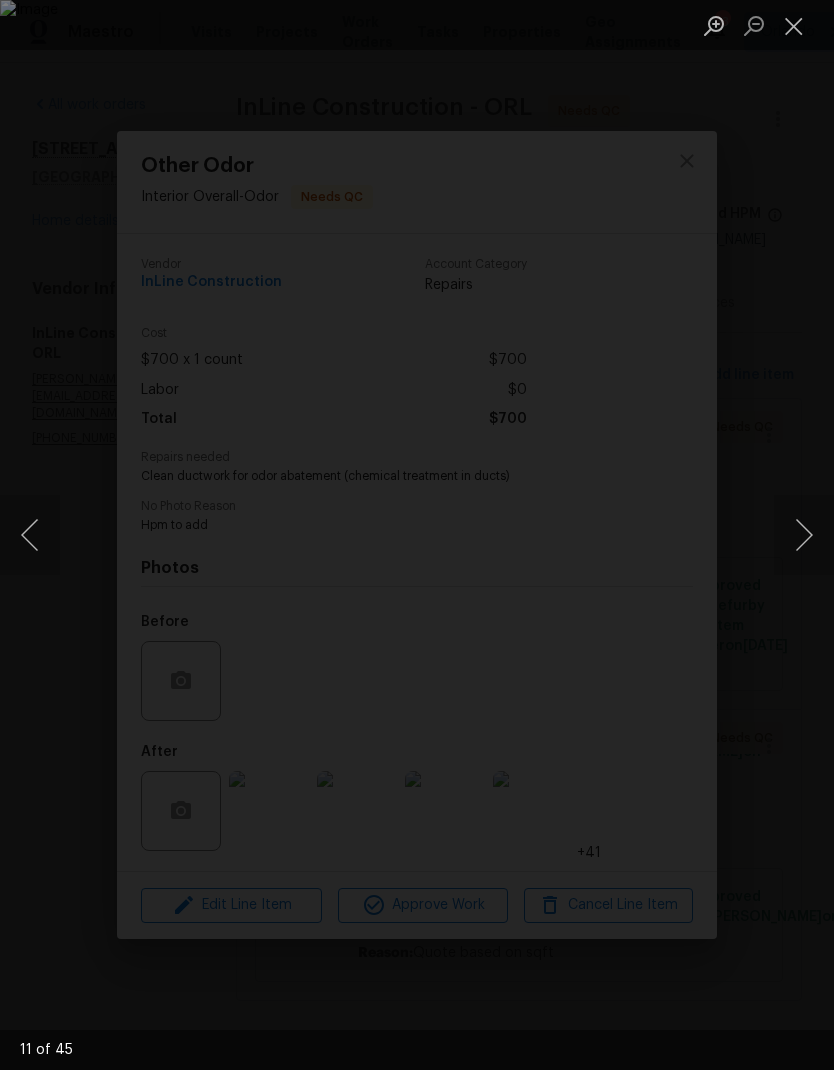 click at bounding box center [417, 535] 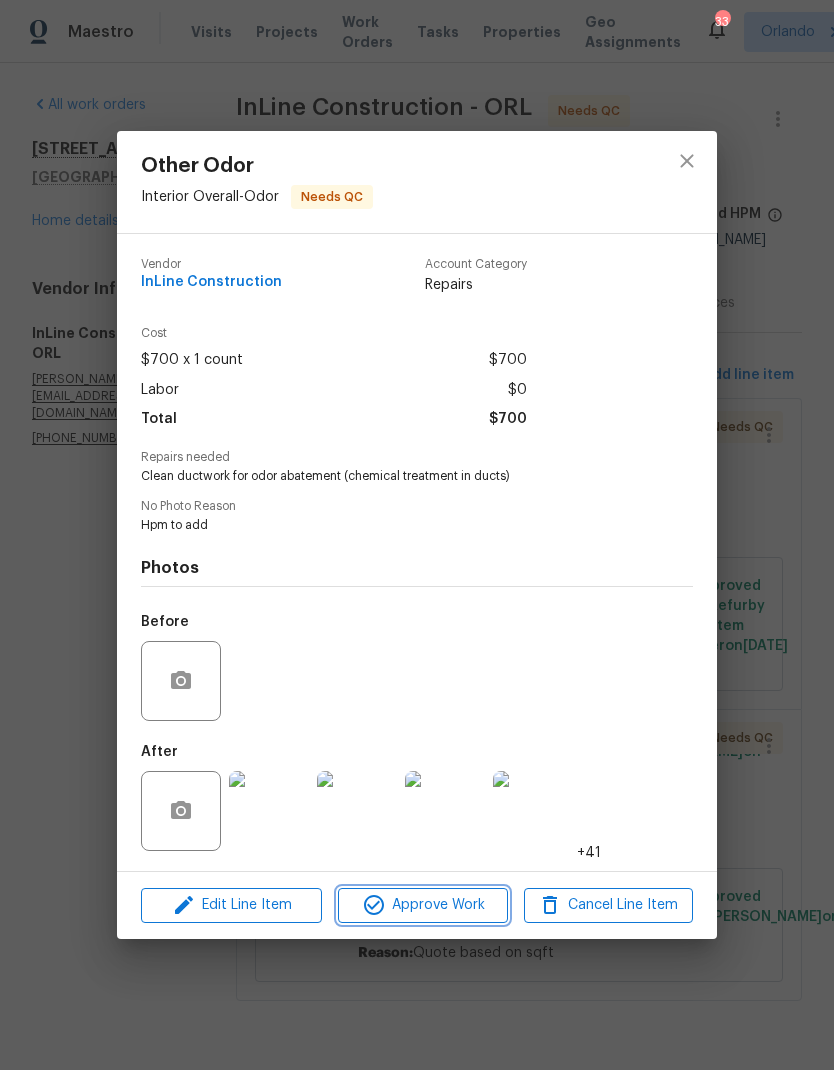 click on "Approve Work" at bounding box center [422, 905] 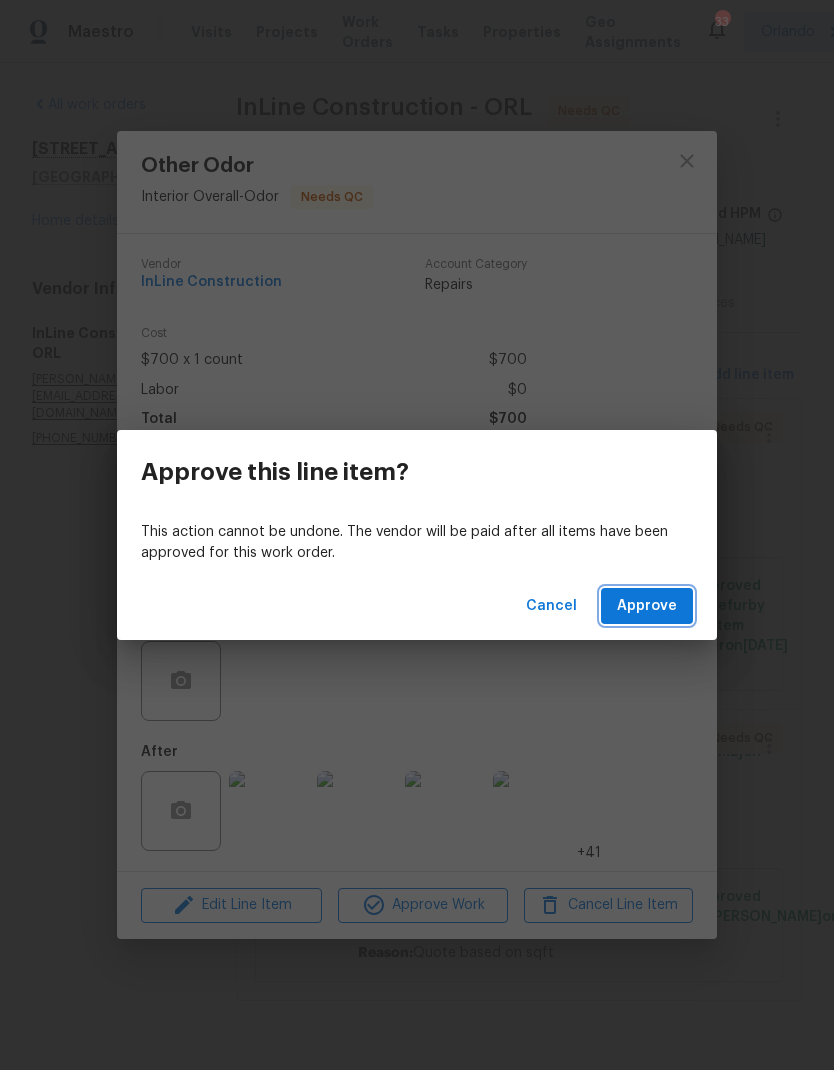 click on "Approve" at bounding box center [647, 606] 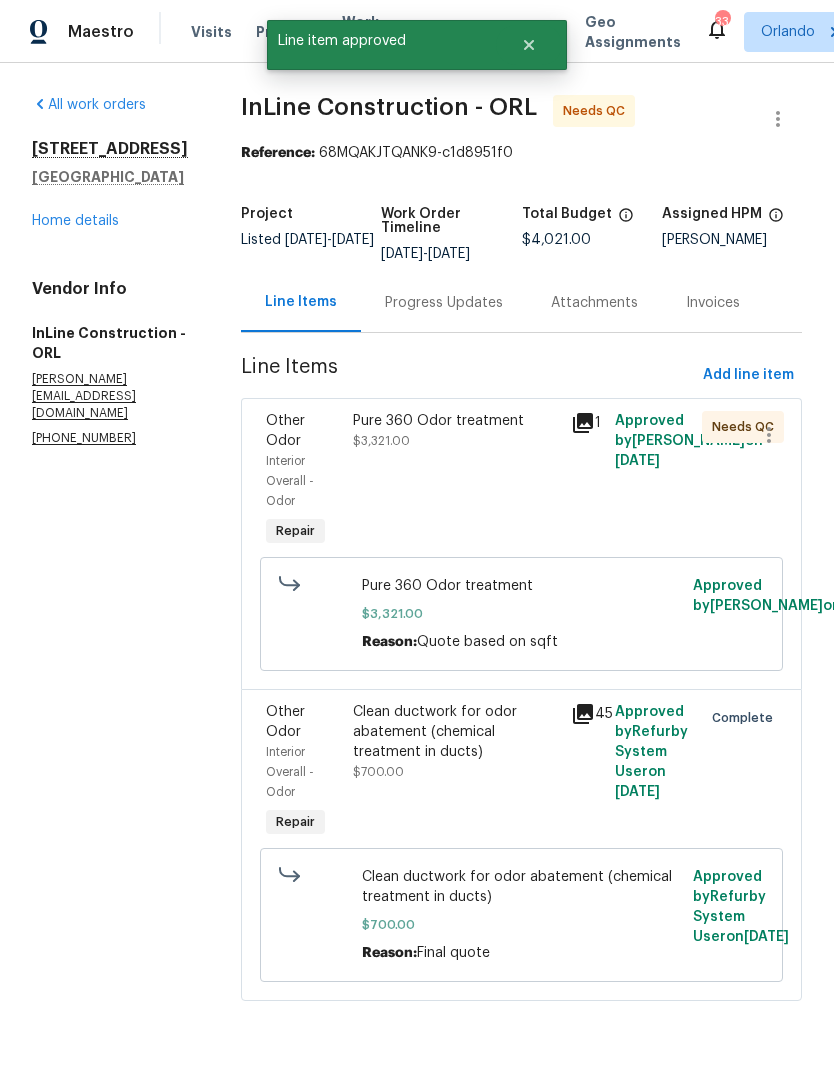 click on "Pure 360 Odor treatment $3,321.00" at bounding box center [456, 431] 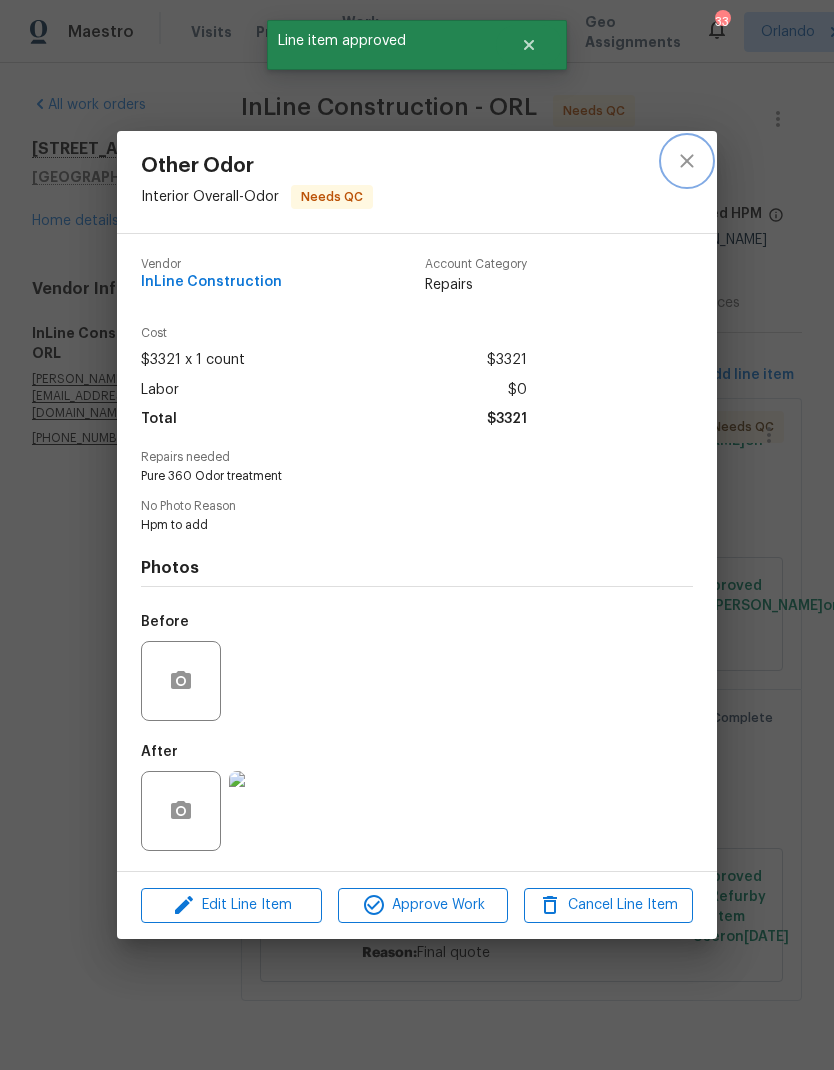 click 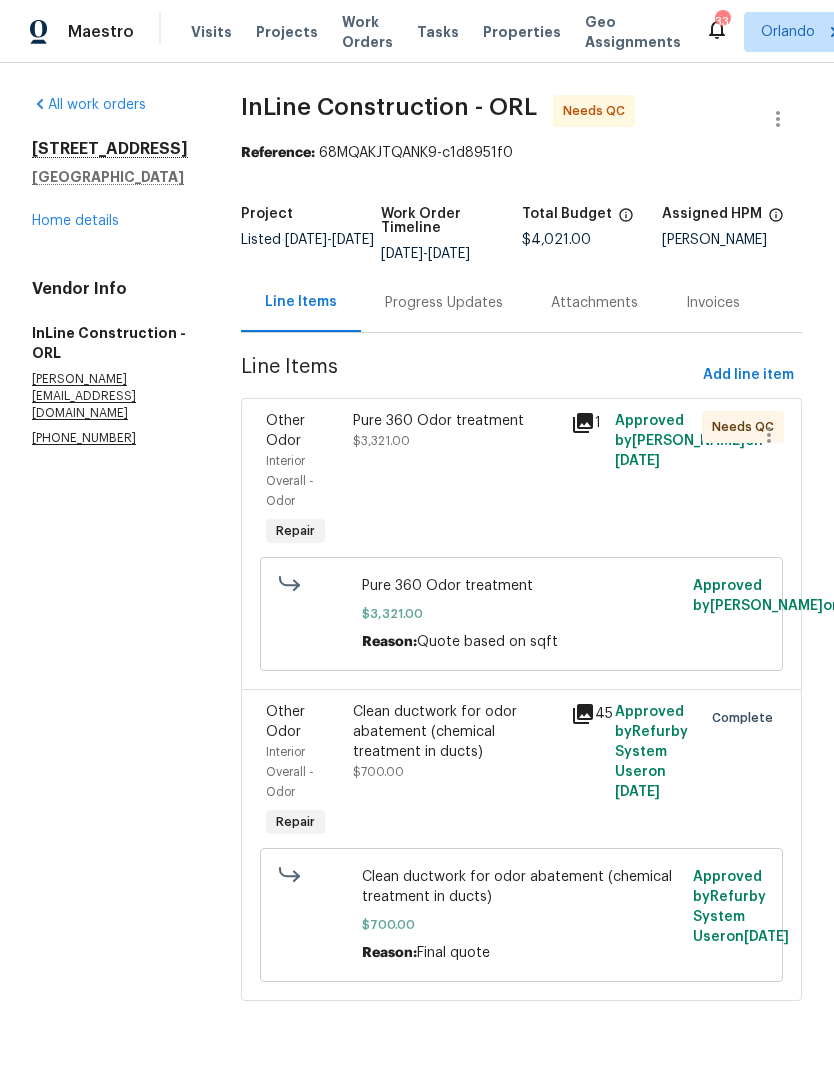 click on "Pure 360 Odor treatment $3,321.00" at bounding box center (456, 431) 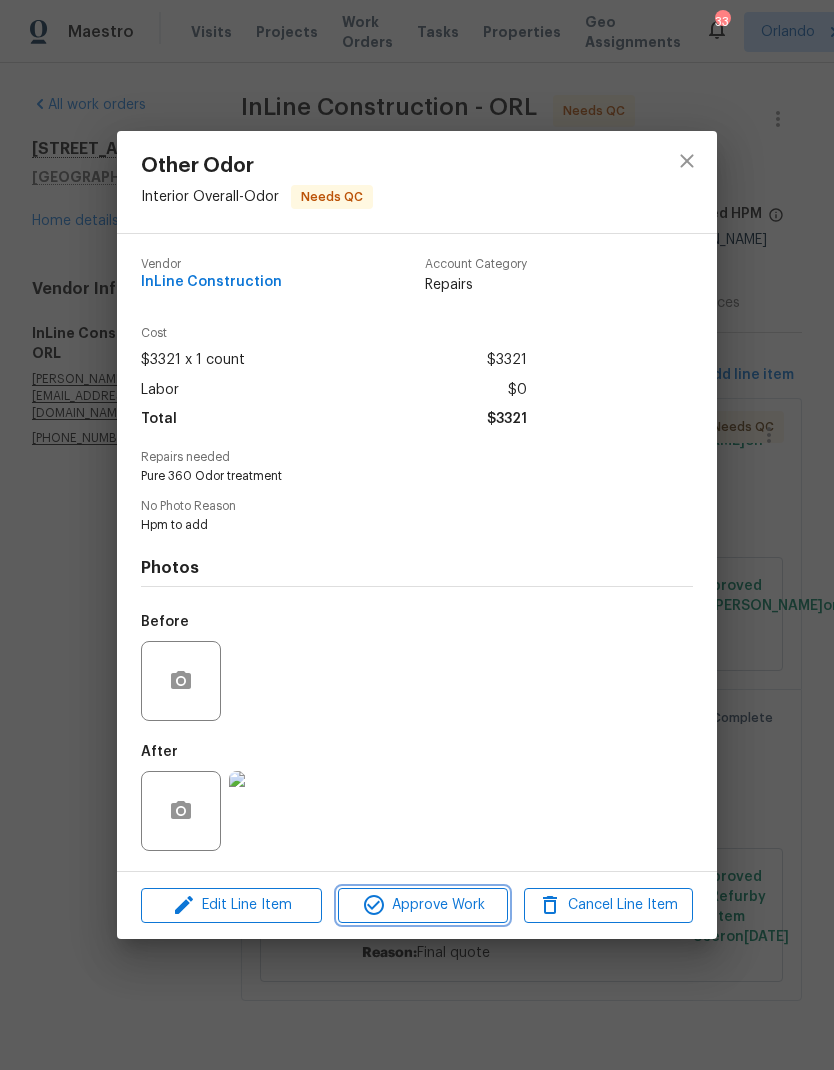 click on "Approve Work" at bounding box center [422, 905] 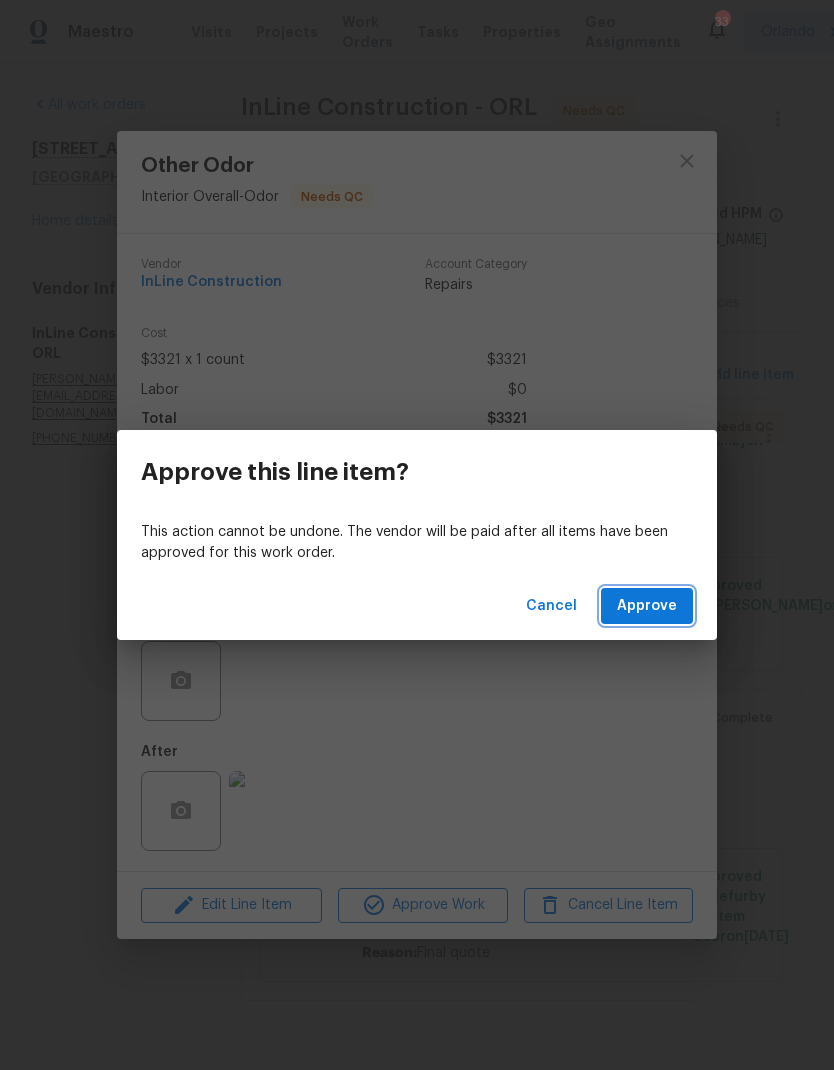 click on "Approve" at bounding box center (647, 606) 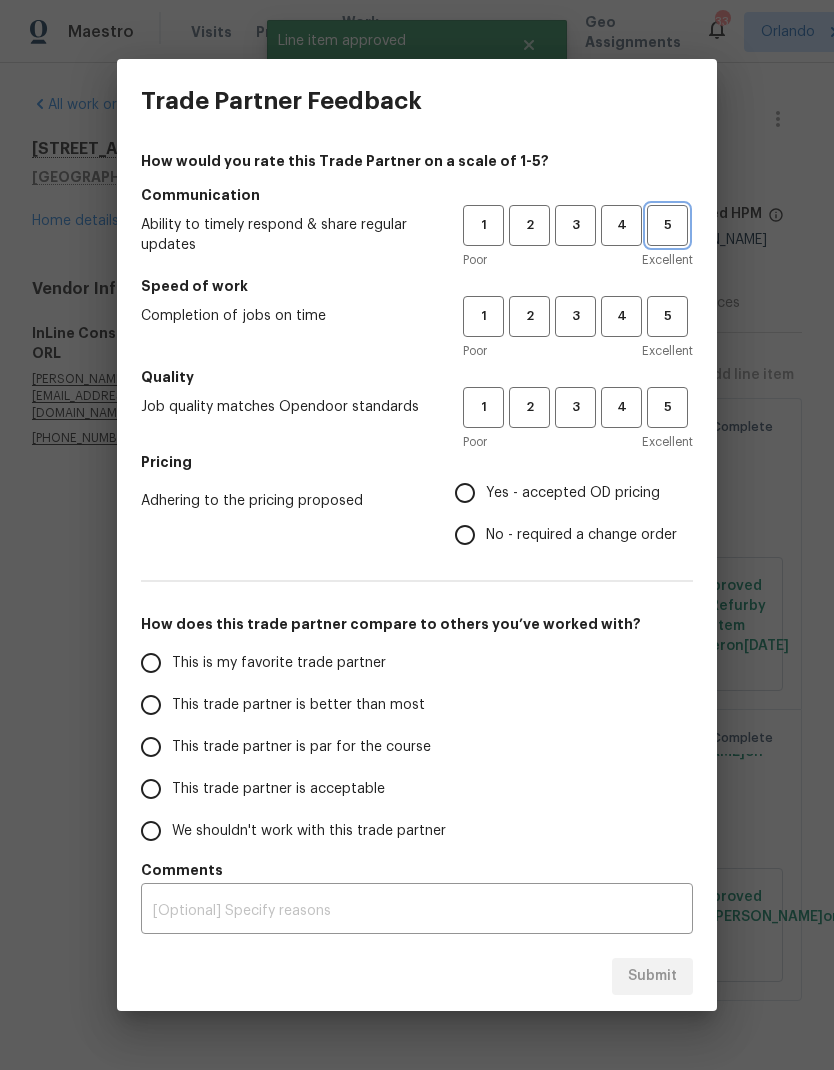 click on "5" at bounding box center (667, 225) 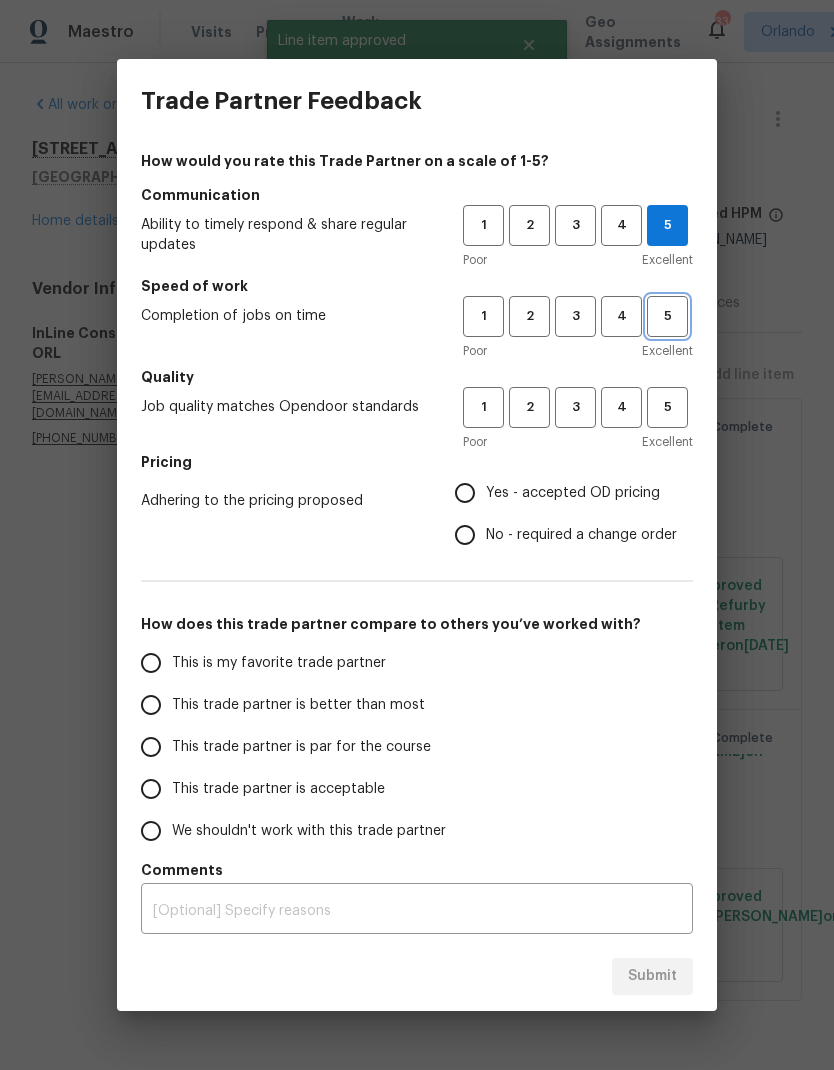 click on "5" at bounding box center [667, 316] 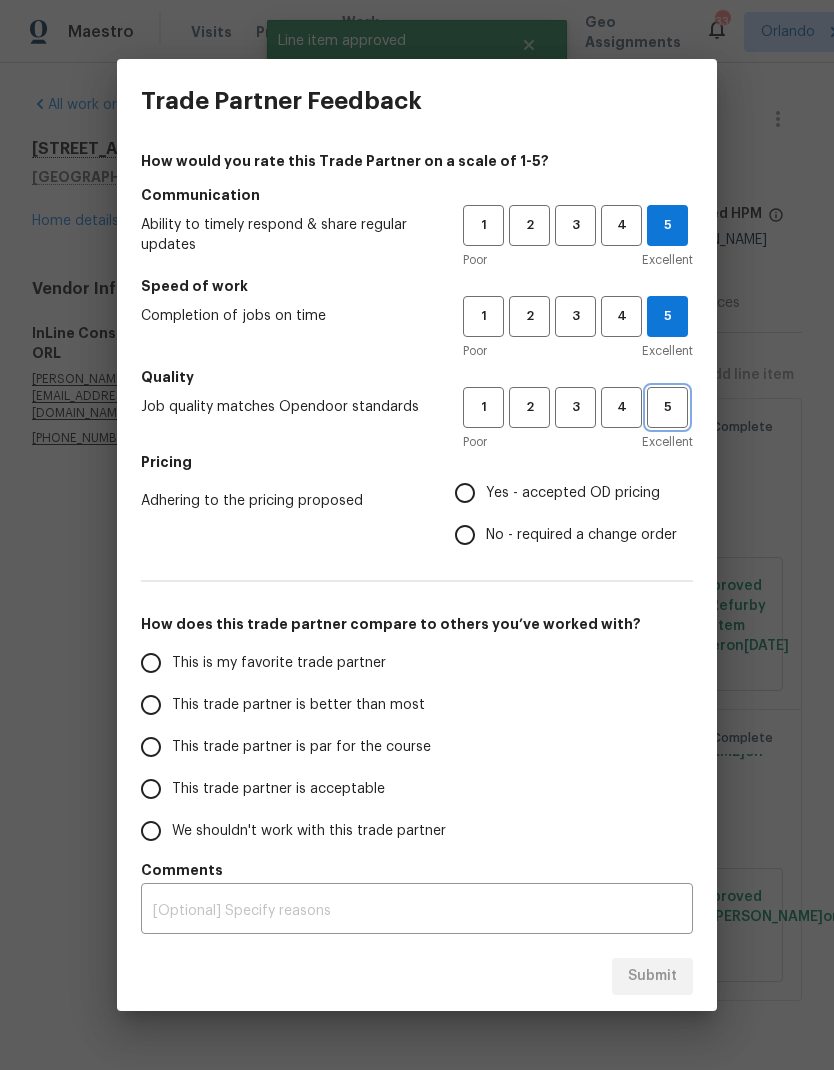 click on "5" at bounding box center (667, 407) 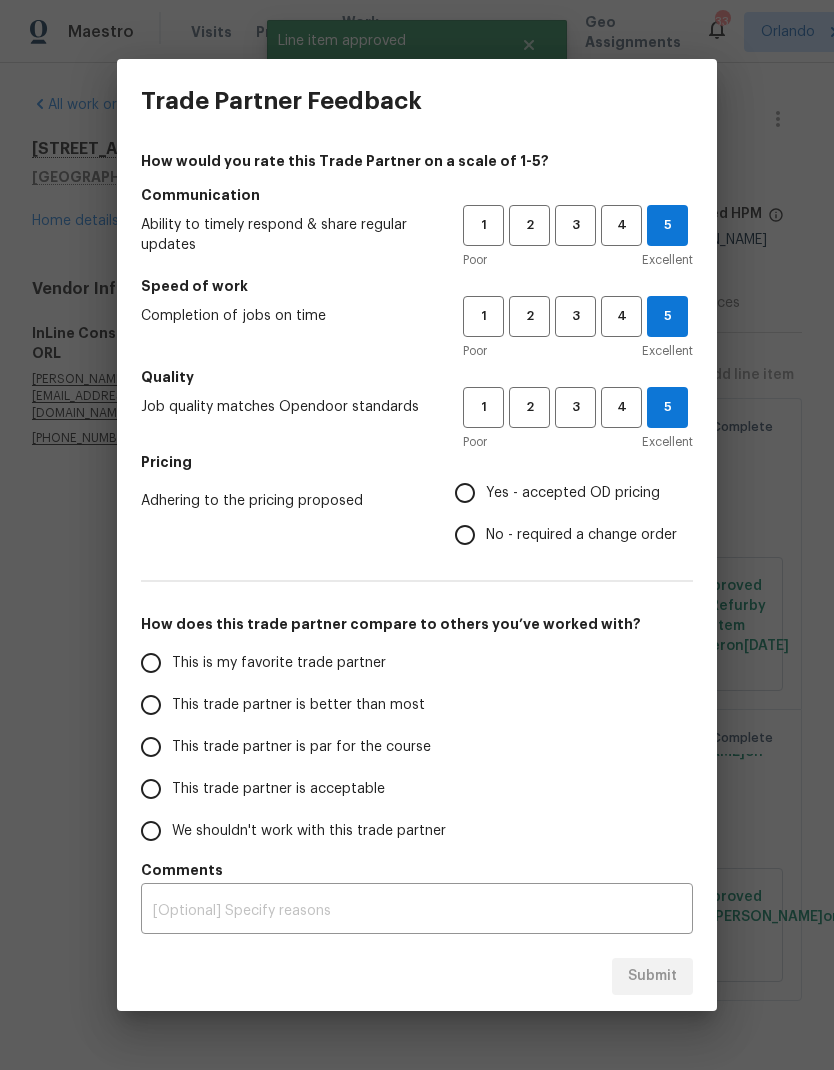 click on "Yes - accepted OD pricing" at bounding box center [465, 493] 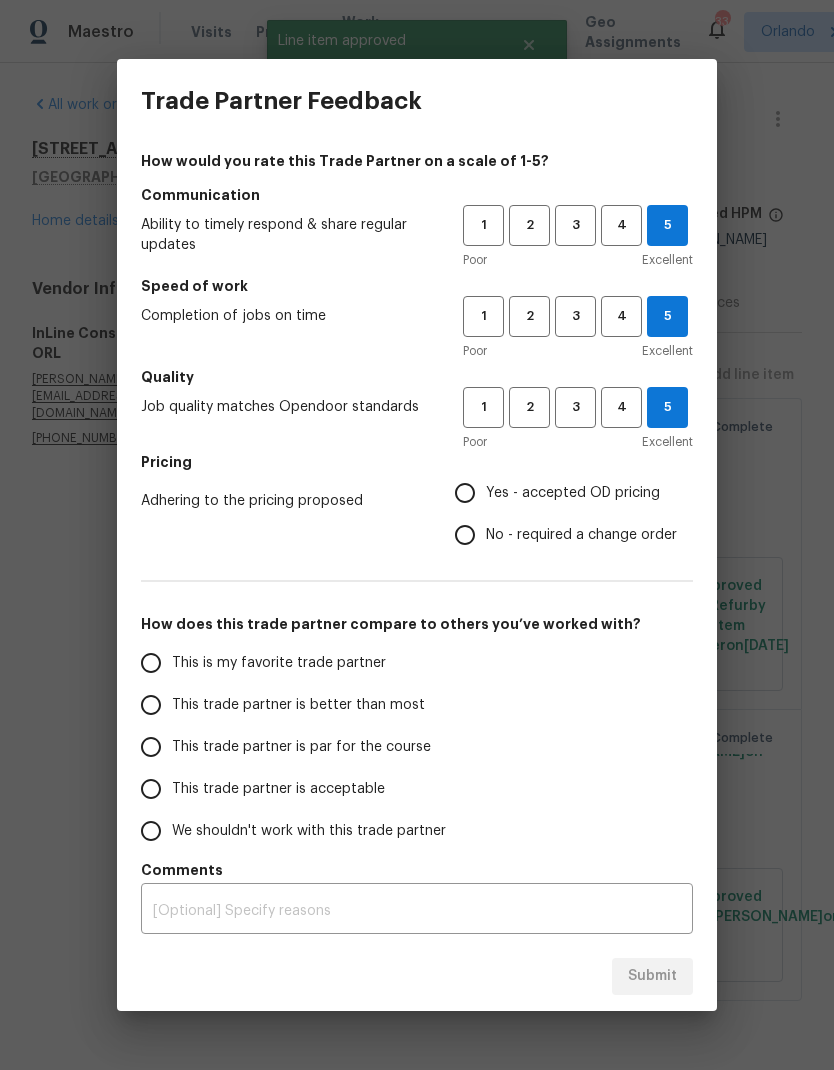 radio on "true" 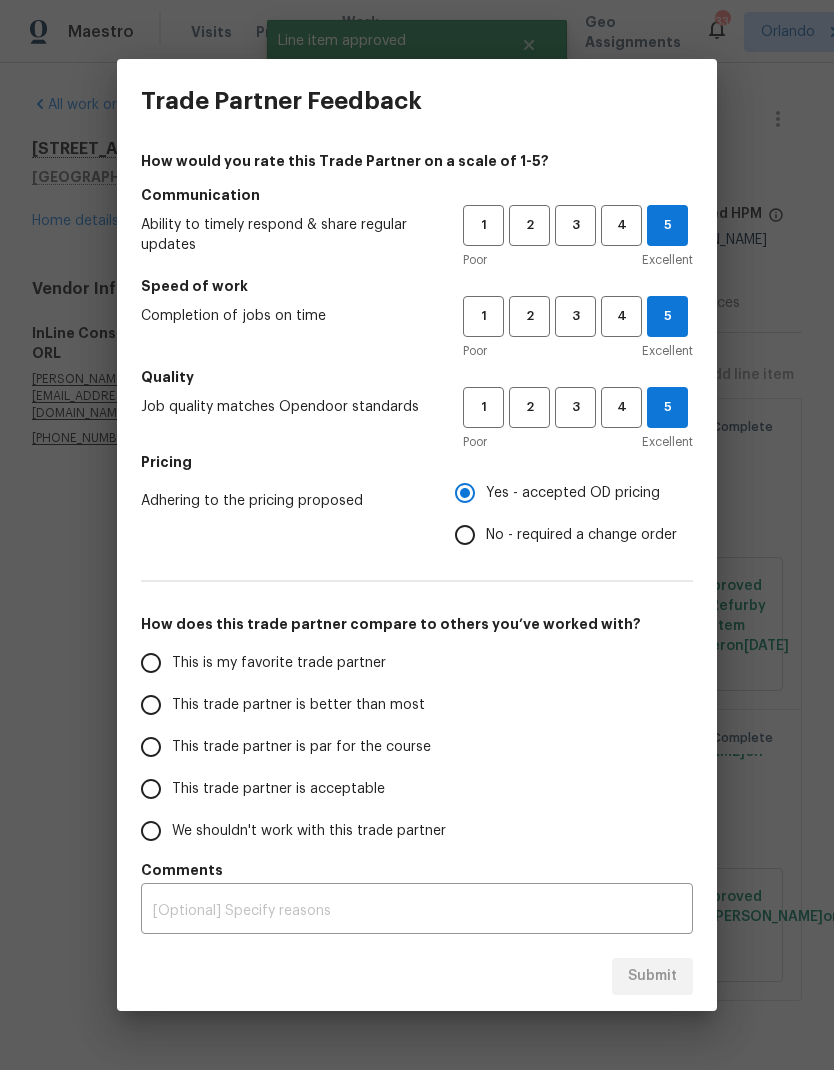 click on "This is my favorite trade partner" at bounding box center [279, 663] 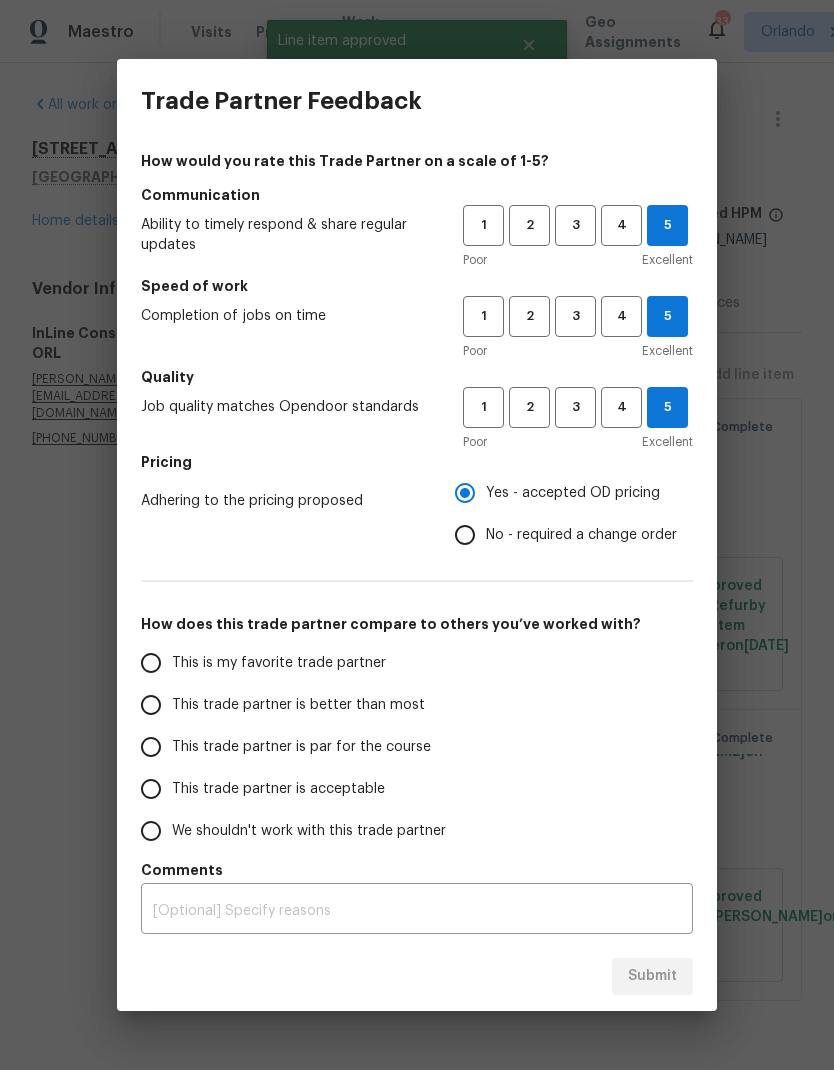 click on "This is my favorite trade partner" at bounding box center [151, 663] 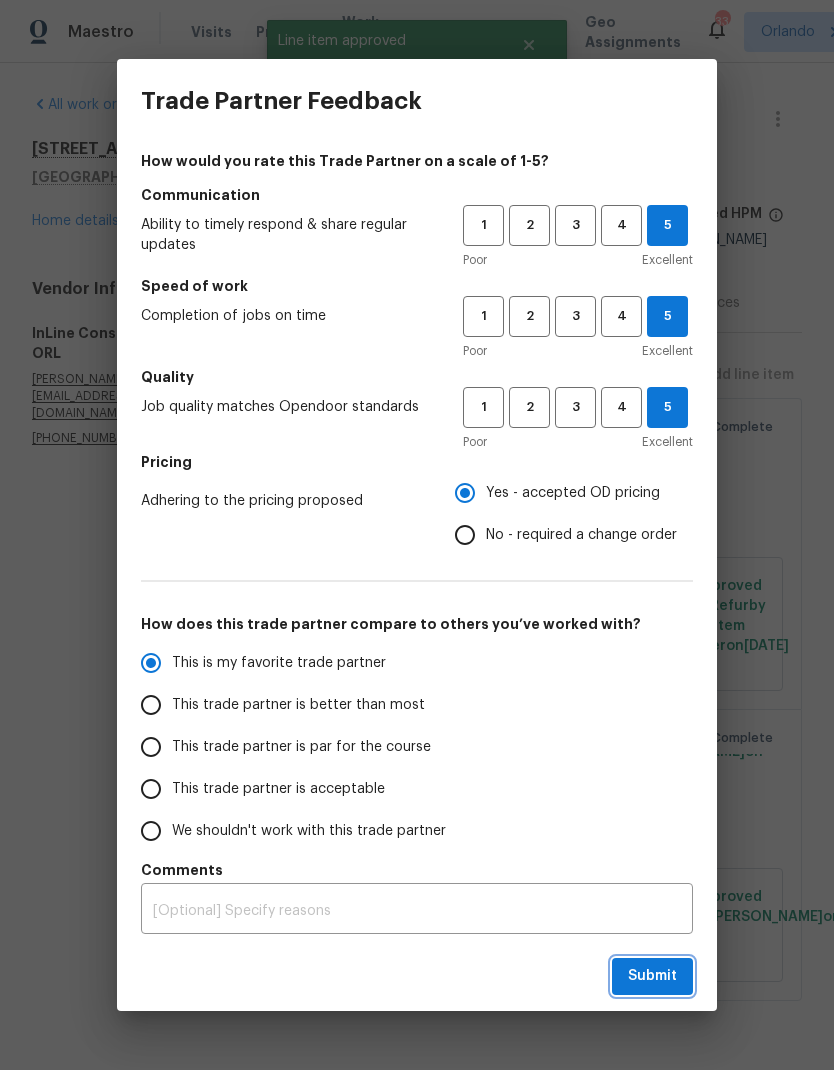 click on "Submit" at bounding box center [652, 976] 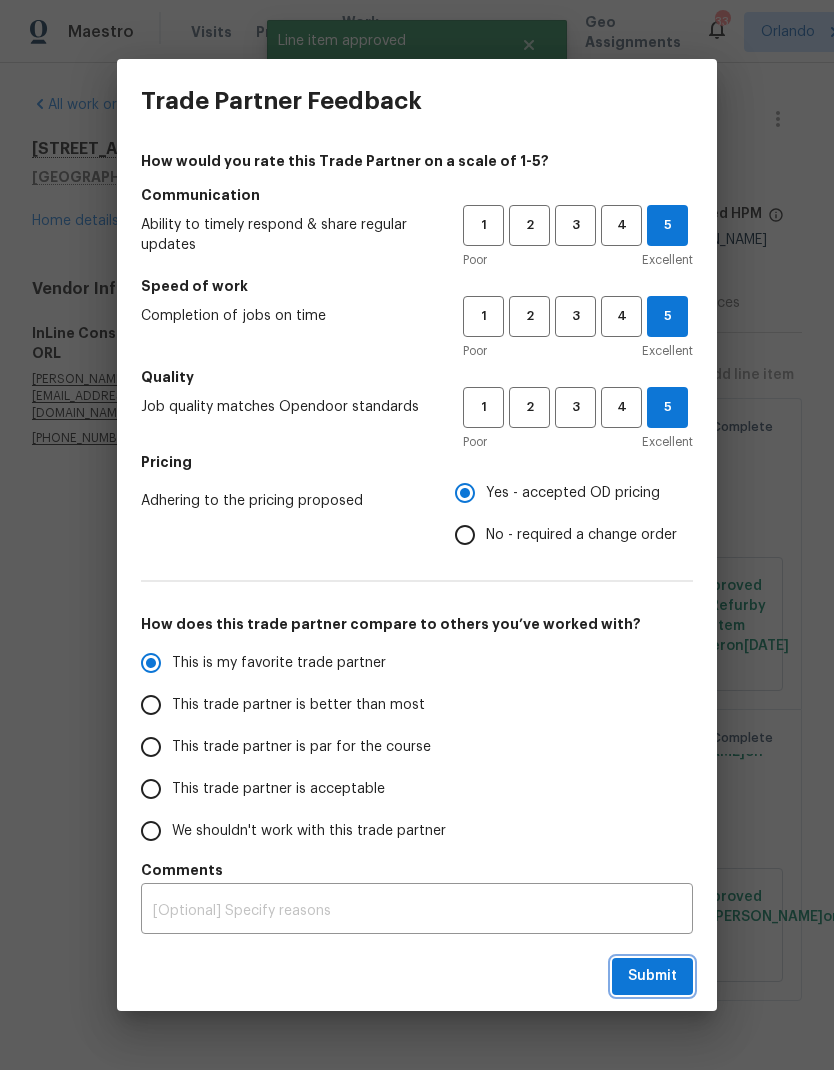 radio on "true" 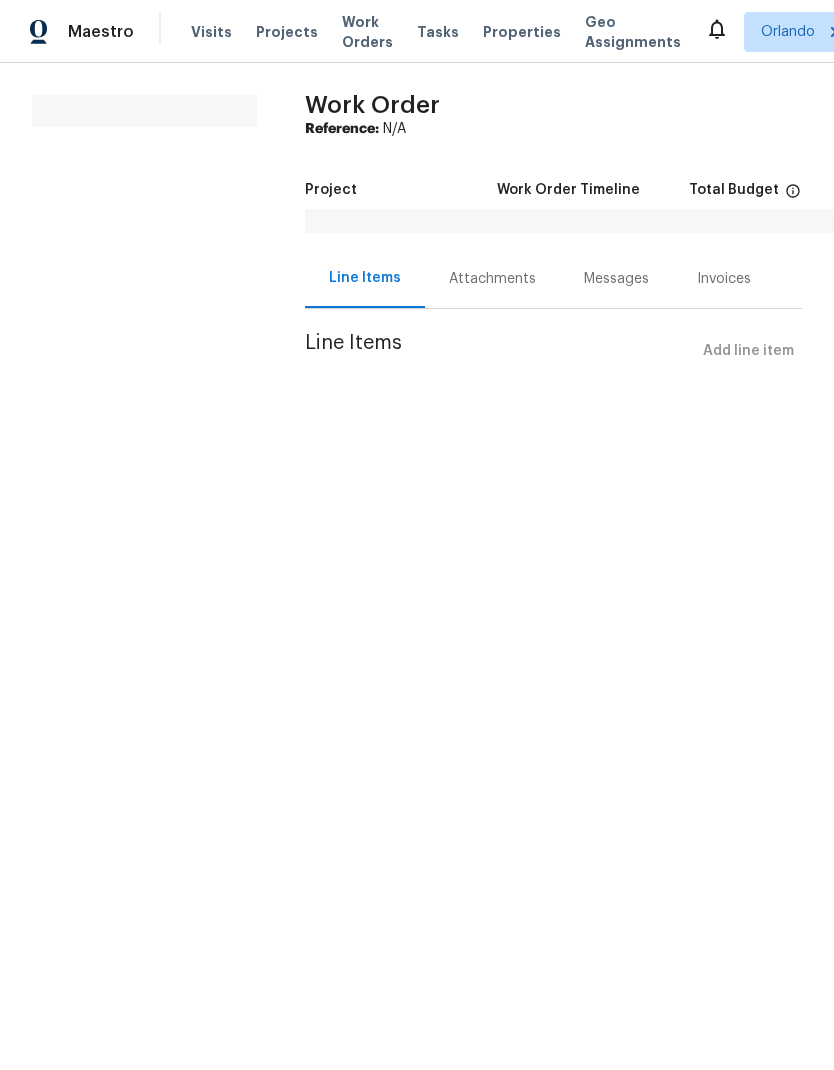 scroll, scrollTop: 0, scrollLeft: 0, axis: both 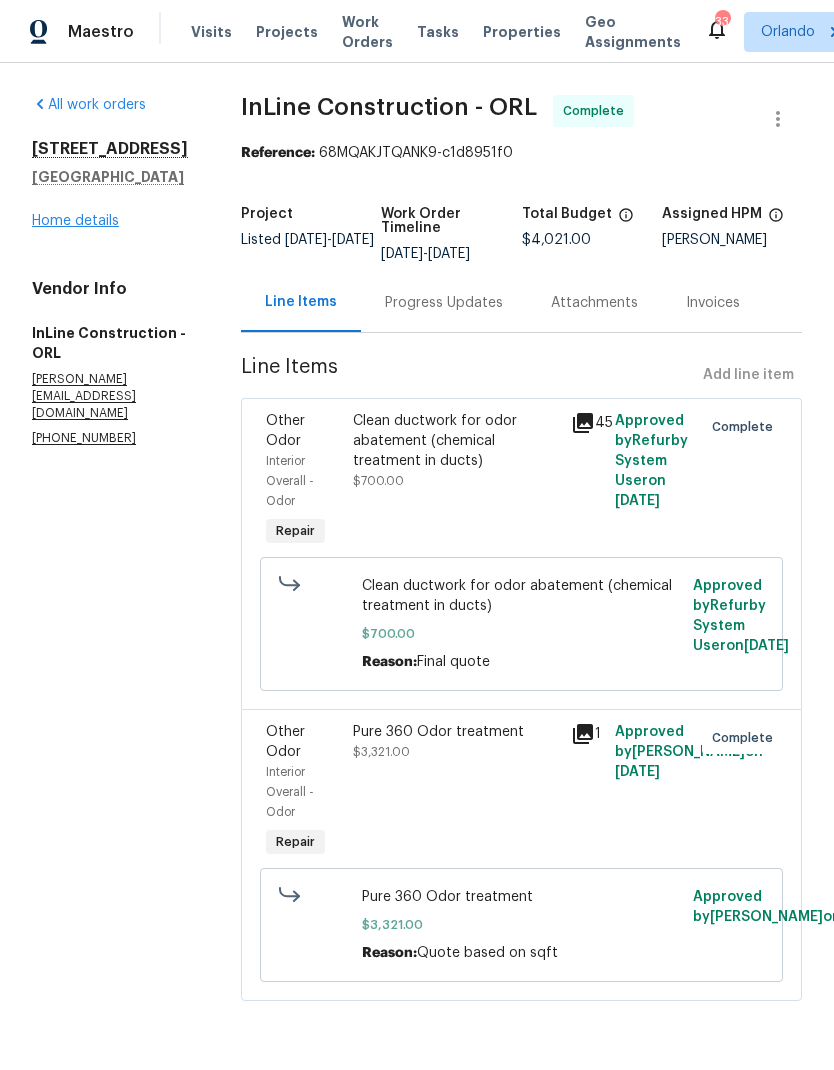 click on "Home details" at bounding box center [75, 221] 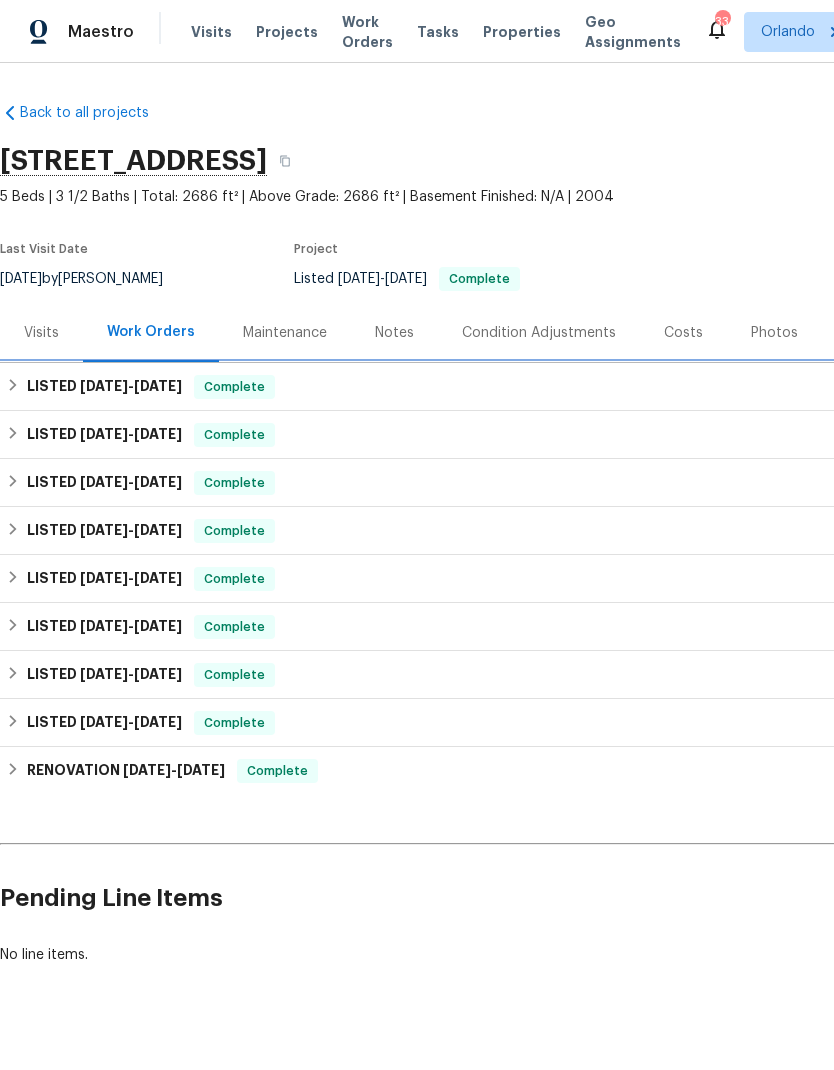 click on "LISTED   6/25/25  -  7/1/25 Complete" at bounding box center [565, 387] 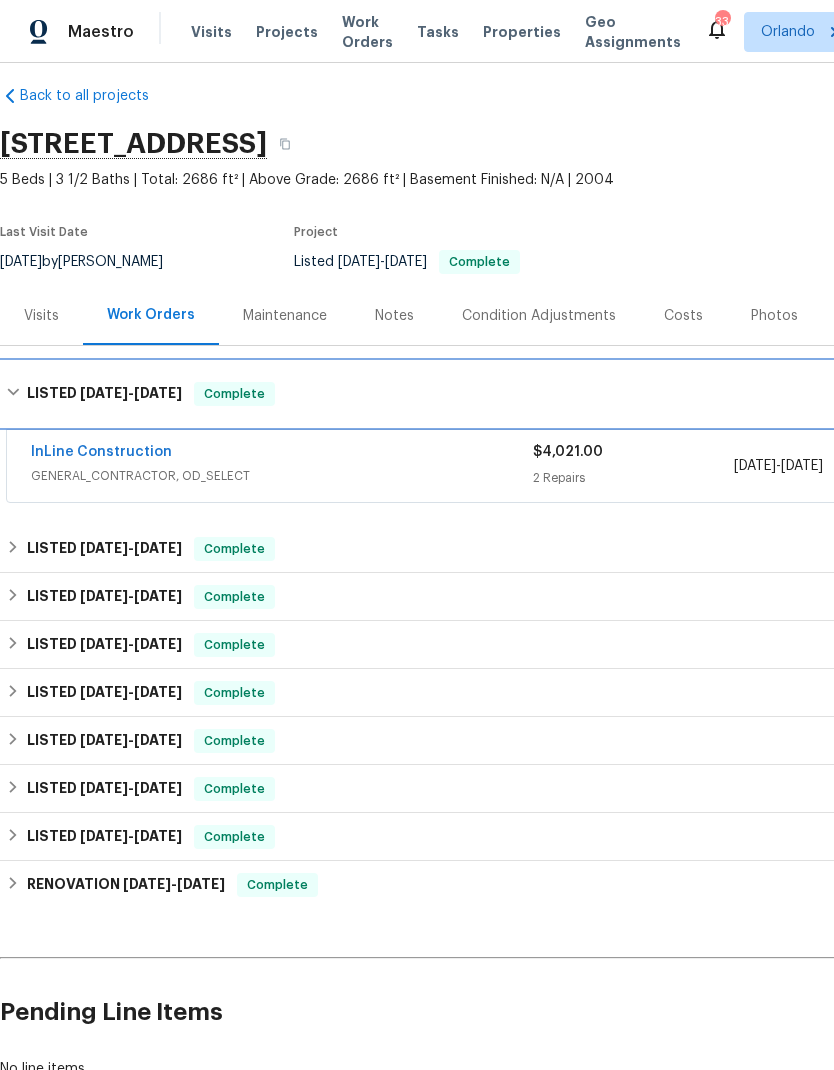 scroll, scrollTop: 17, scrollLeft: 0, axis: vertical 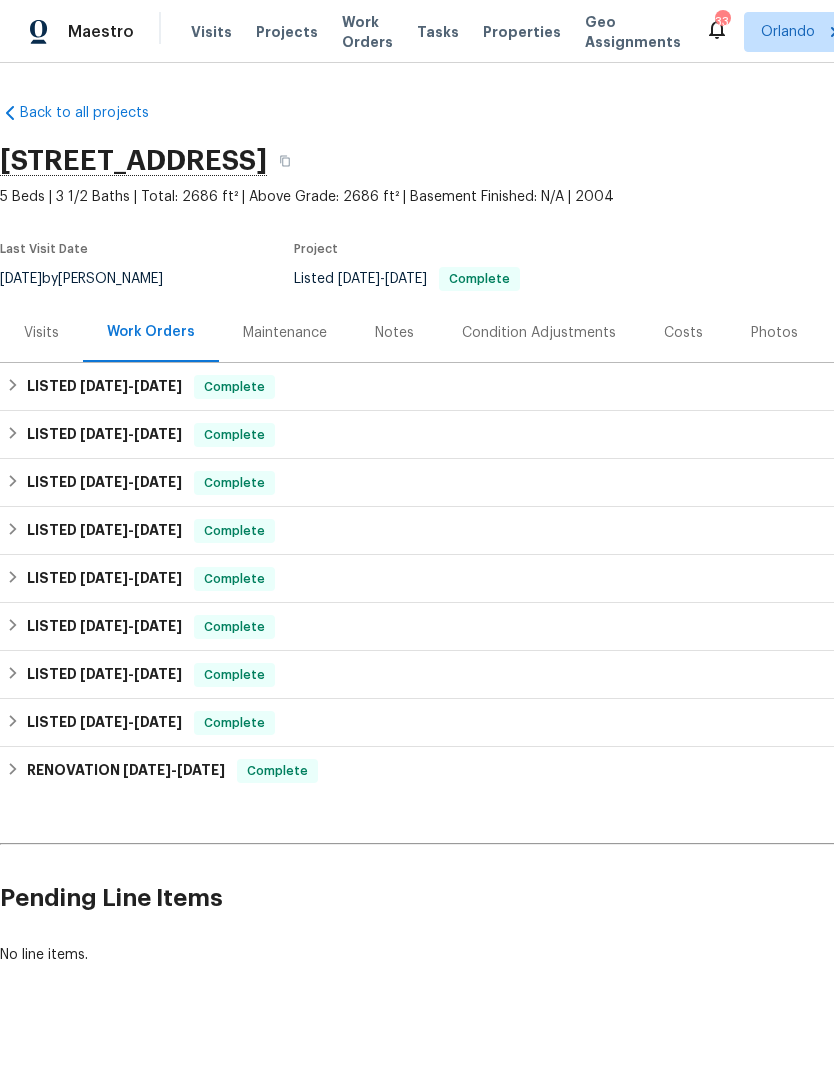 click on "Costs" at bounding box center (683, 333) 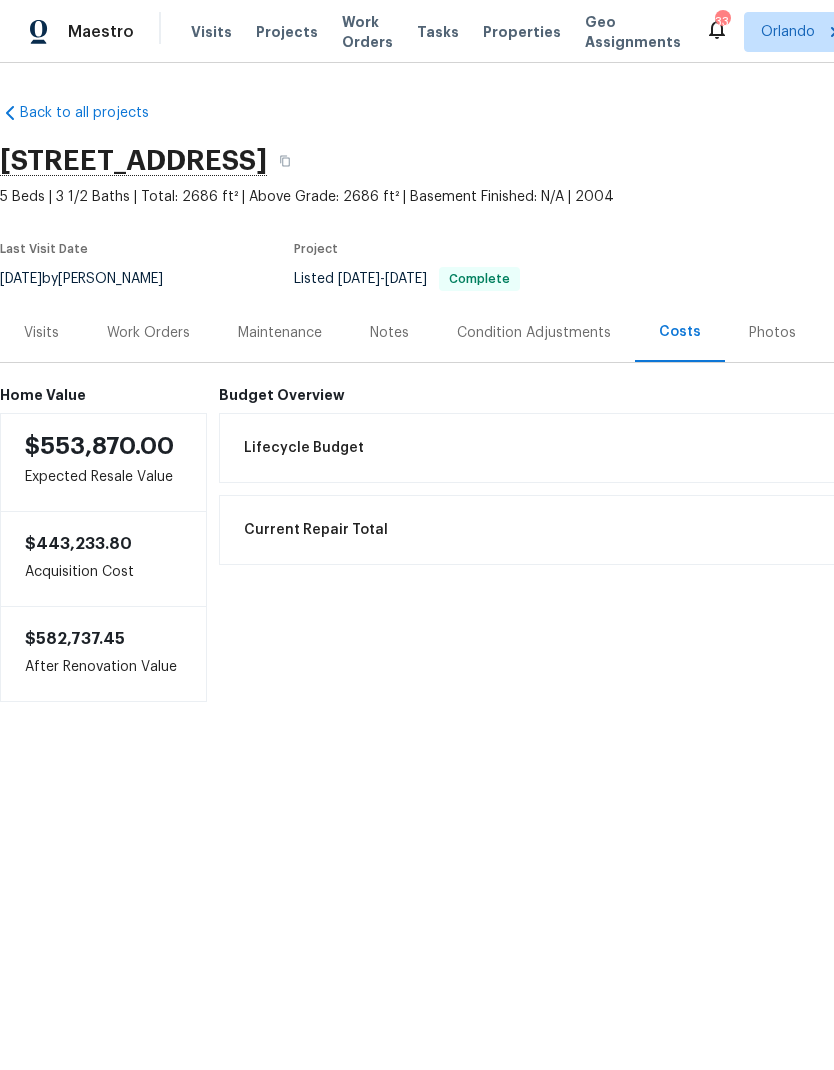scroll, scrollTop: 0, scrollLeft: 0, axis: both 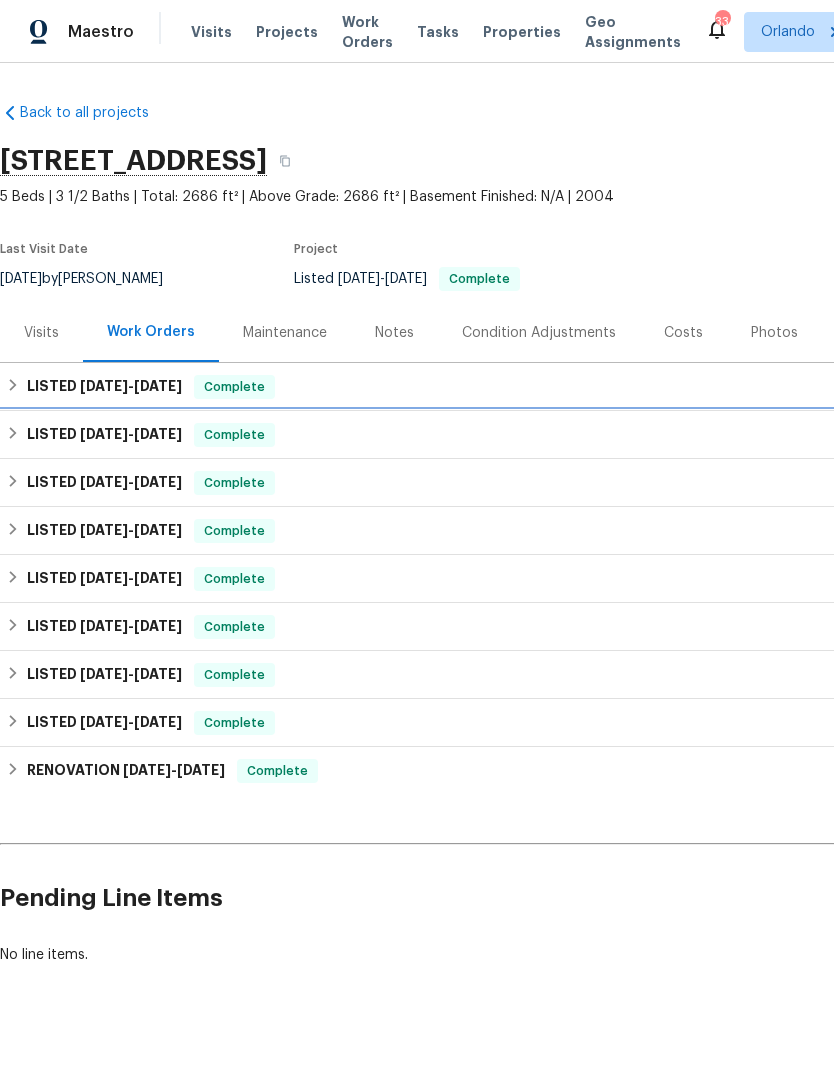click on "5/27/25" at bounding box center [158, 434] 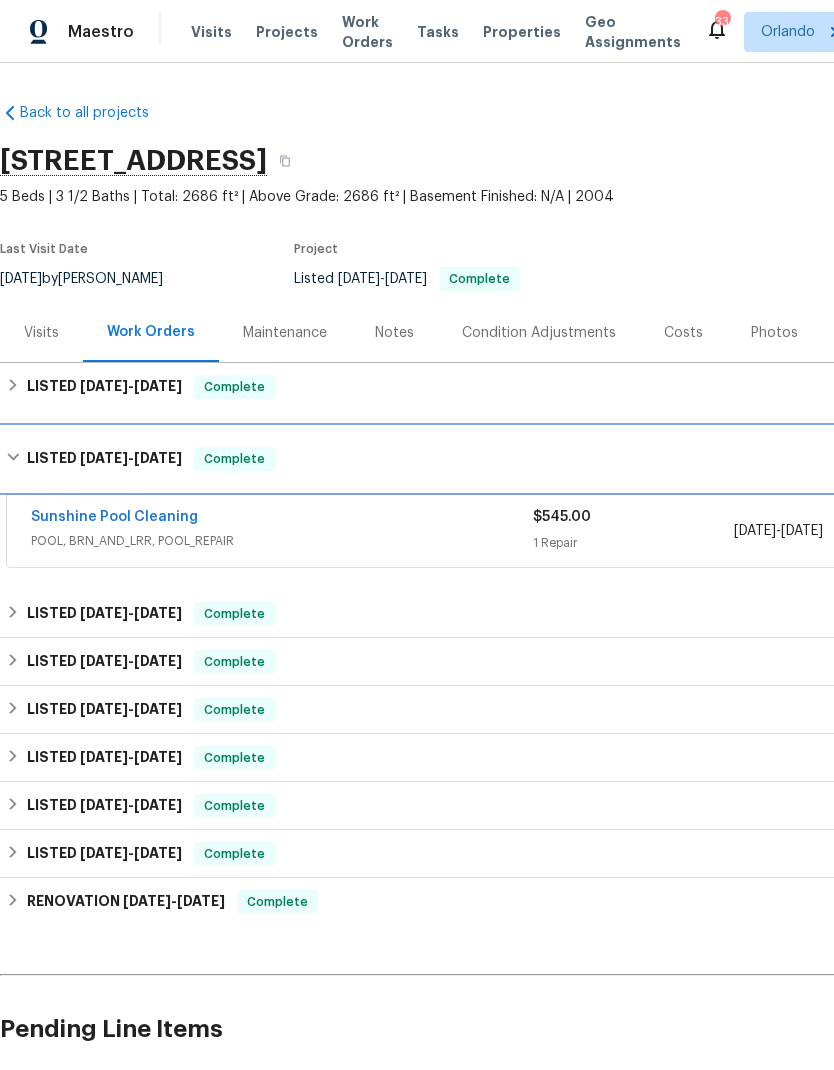 click on "LISTED   5/22/25  -  5/27/25 Complete" at bounding box center [565, 459] 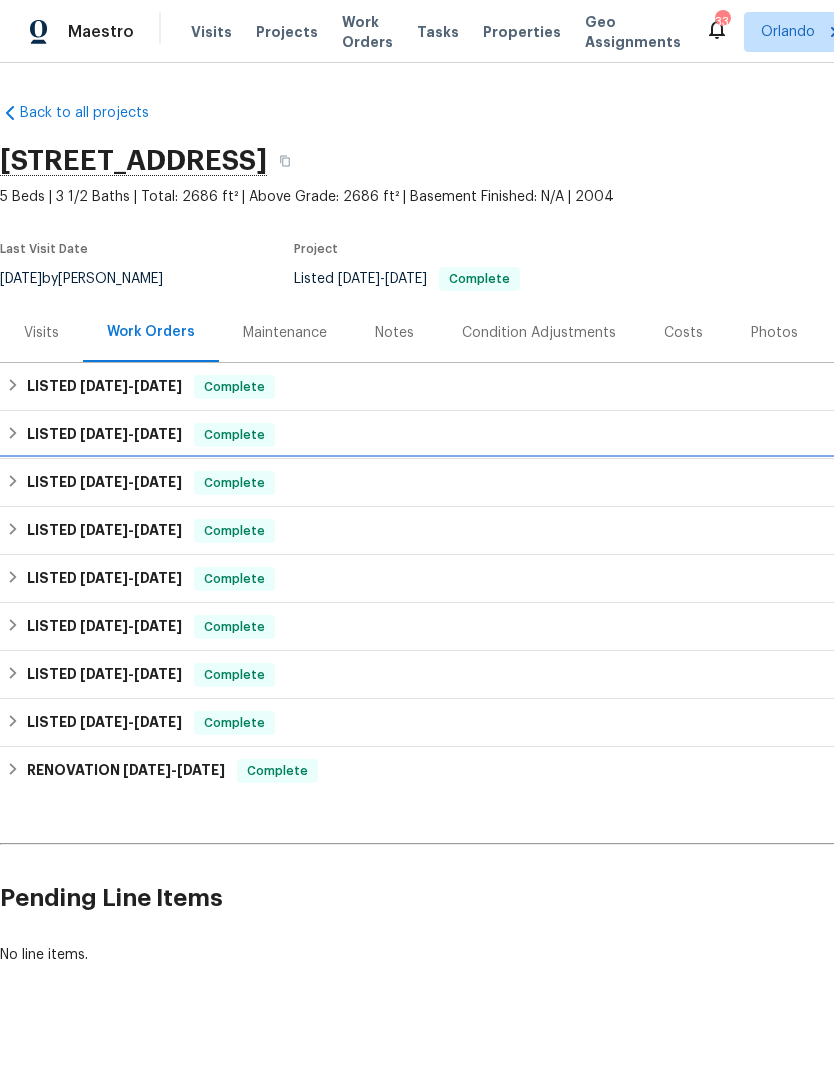 click on "LISTED   2/15/25  -  4/18/25 Complete" at bounding box center [565, 483] 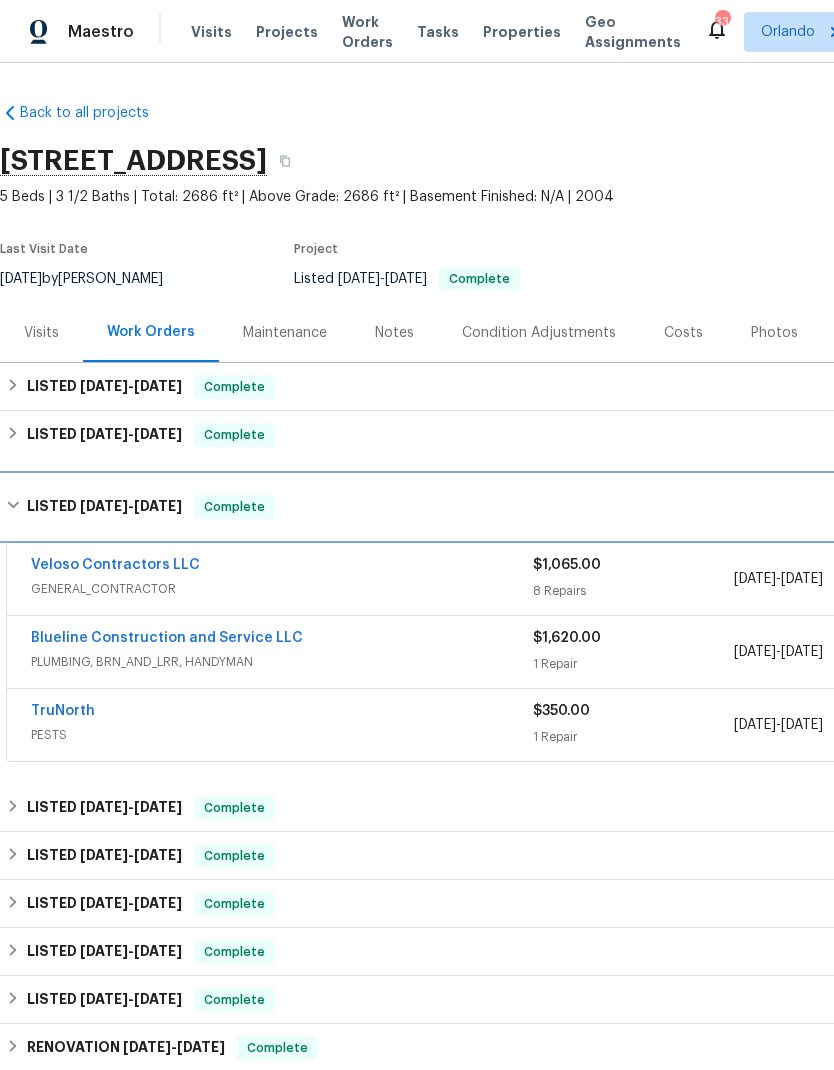 click on "LISTED   2/15/25  -  4/18/25 Complete" at bounding box center (565, 507) 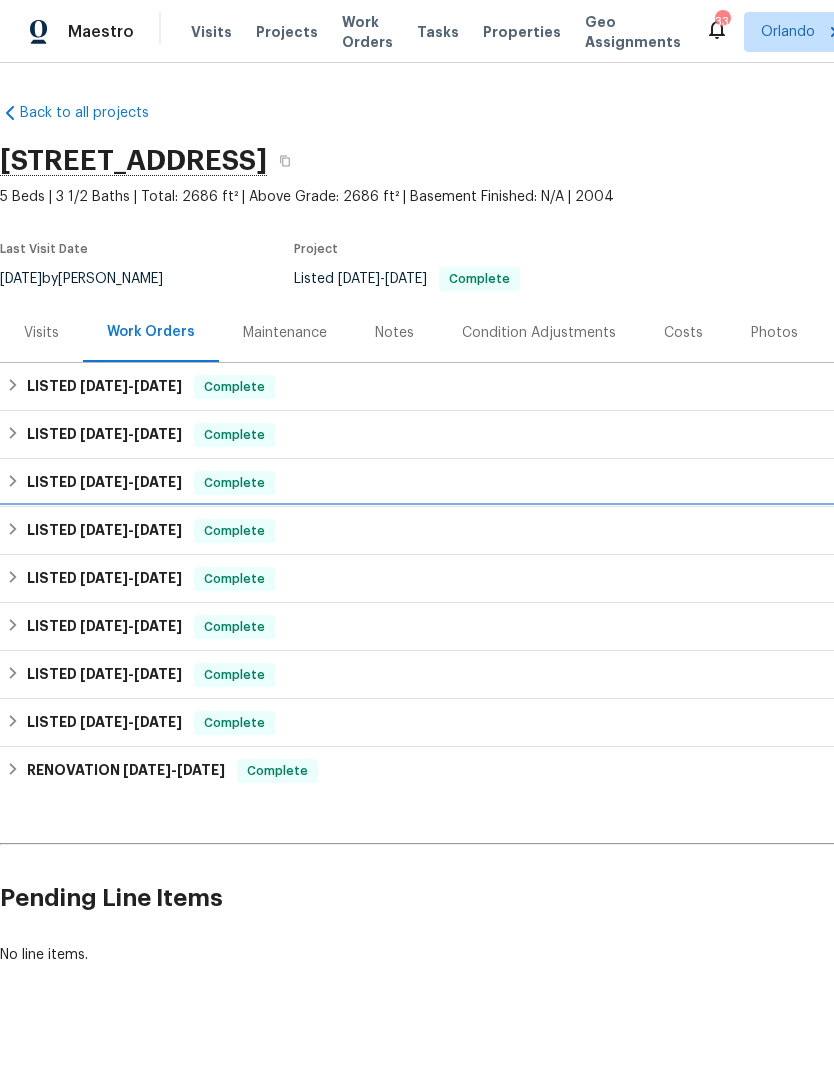 click on "LISTED   2/9/25  -  2/15/25 Complete" at bounding box center [565, 531] 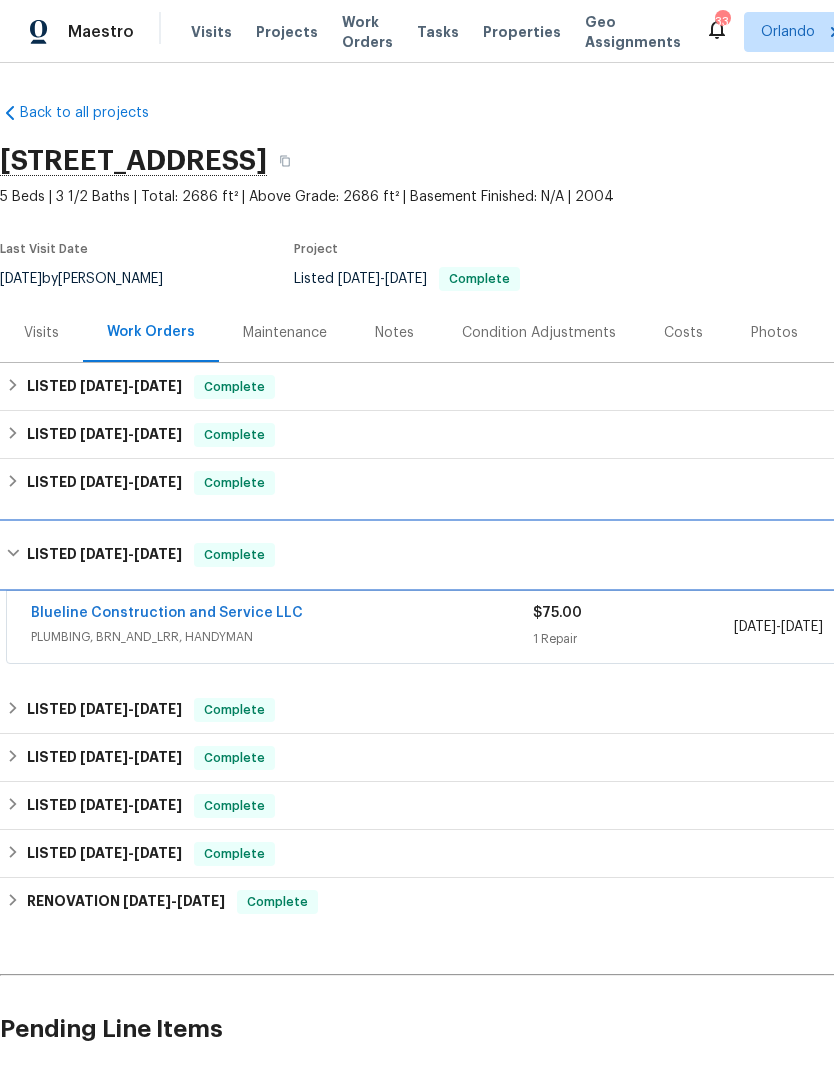 click on "LISTED   2/9/25  -  2/15/25 Complete" at bounding box center [565, 555] 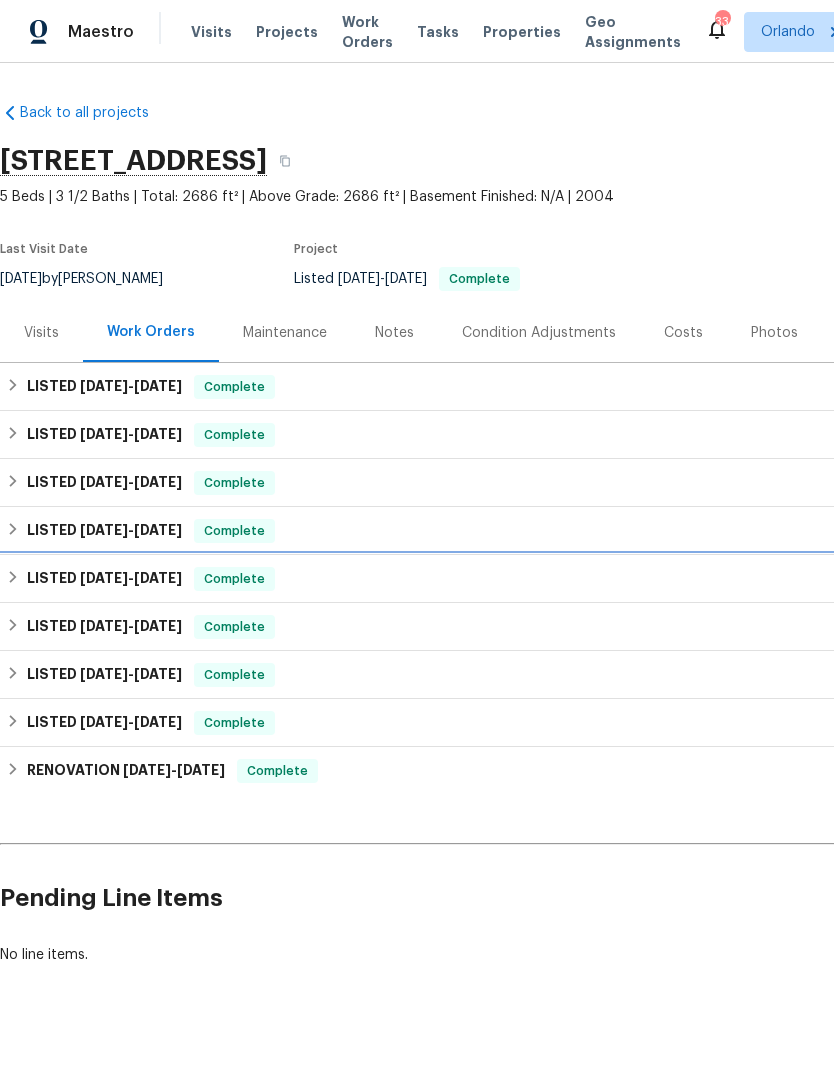 click on "LISTED   1/21/25  -  1/24/25 Complete" at bounding box center [565, 579] 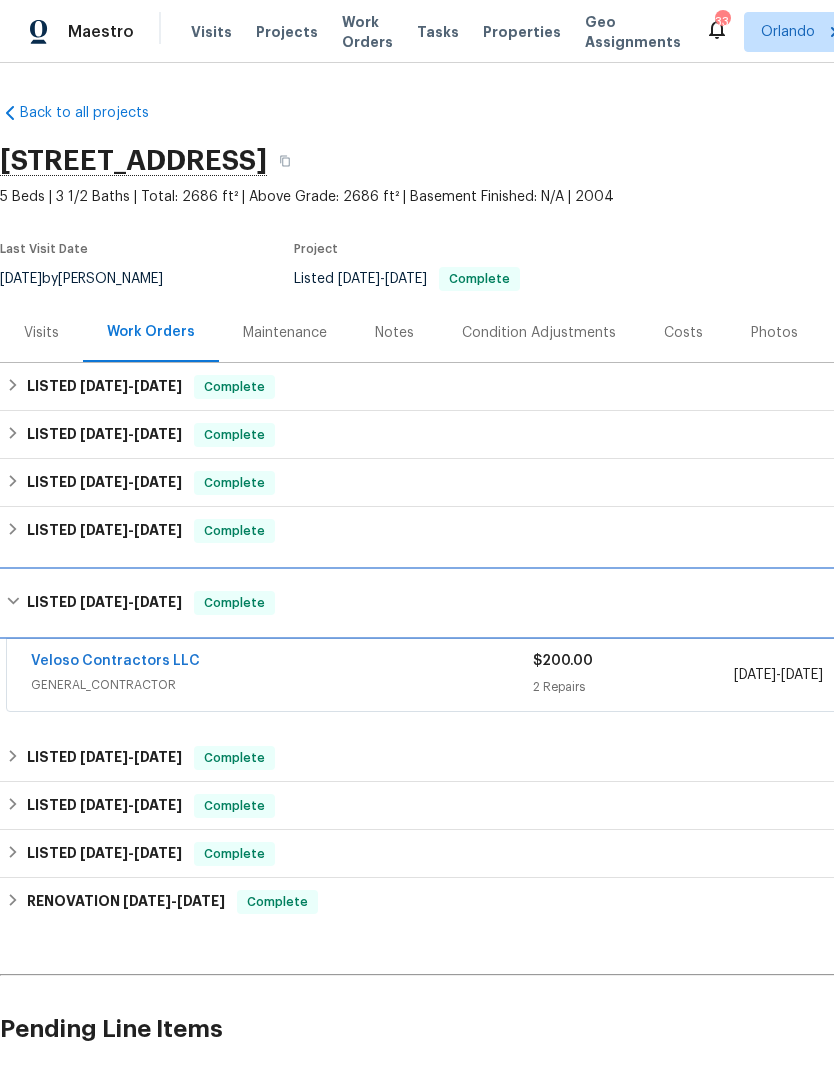 click on "LISTED   1/21/25  -  1/24/25 Complete" at bounding box center (565, 603) 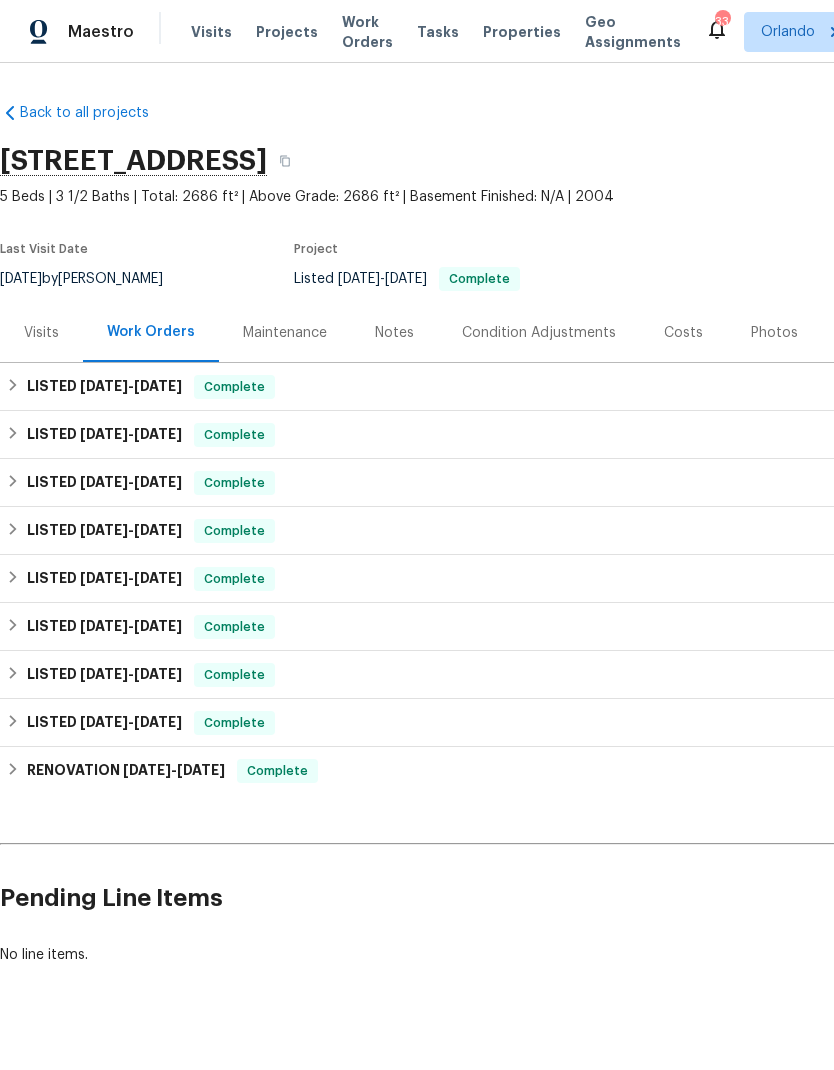 click on "LISTED   1/6/25  -  1/10/25 Complete" at bounding box center (565, 627) 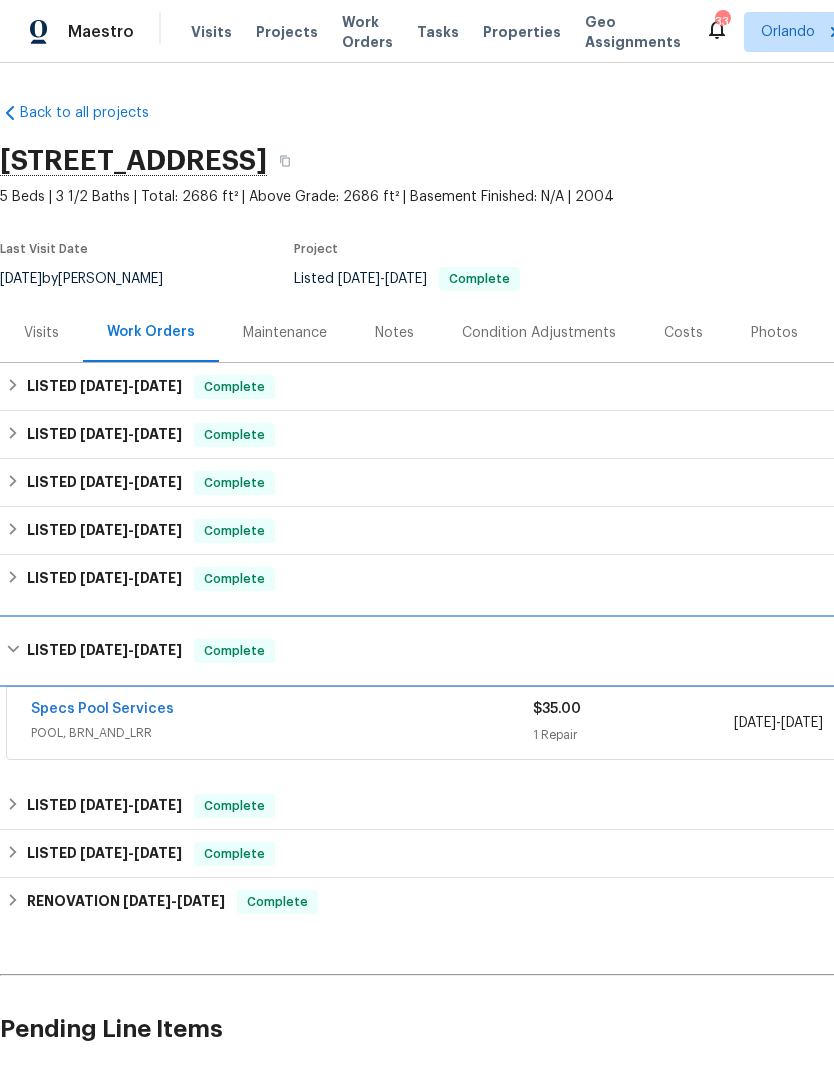click on "LISTED   1/6/25  -  1/10/25 Complete" at bounding box center [565, 651] 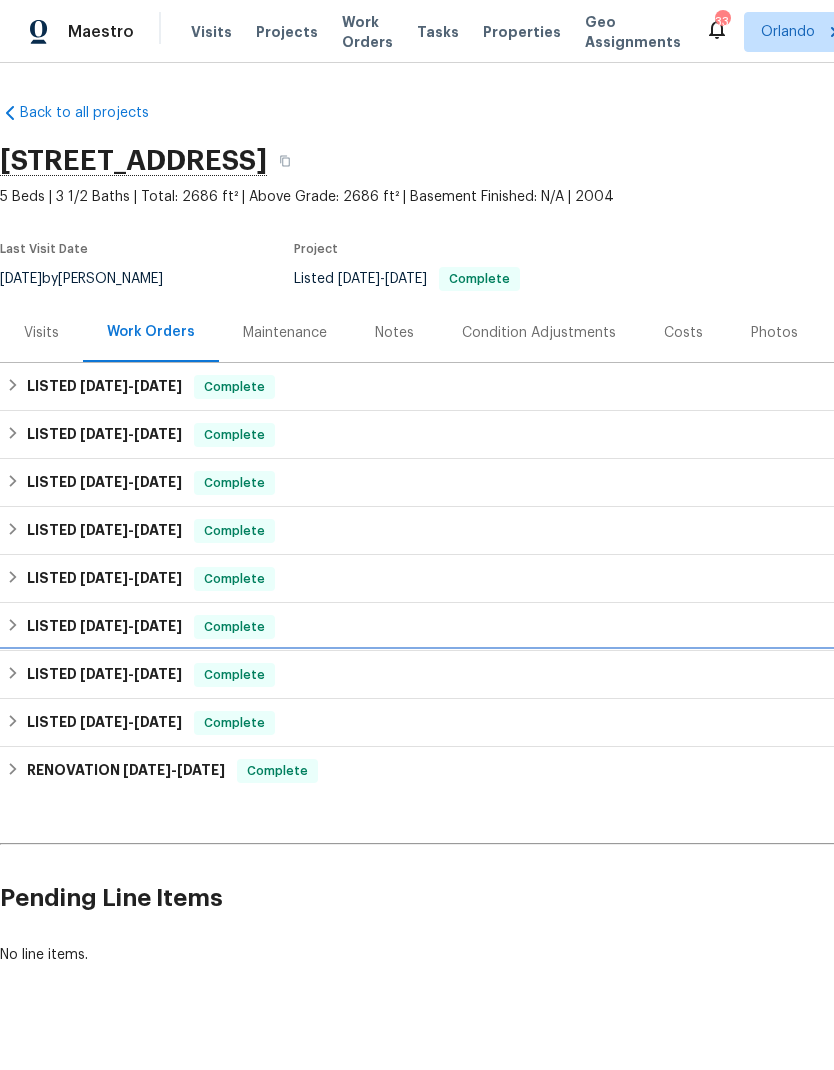 click on "LISTED   12/4/24  -  12/5/24 Complete" at bounding box center [565, 675] 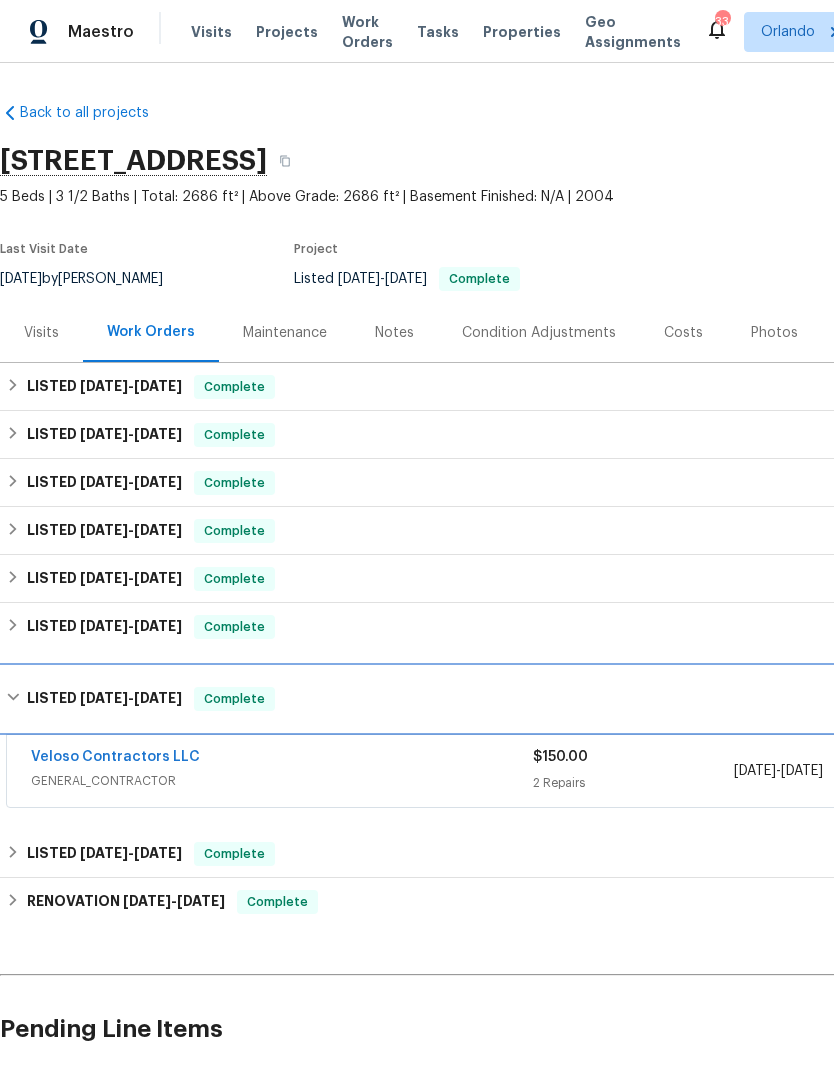 click on "LISTED   12/4/24  -  12/5/24 Complete" at bounding box center (565, 699) 